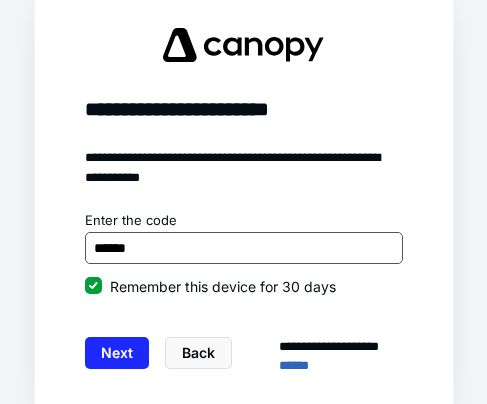 scroll, scrollTop: 0, scrollLeft: 0, axis: both 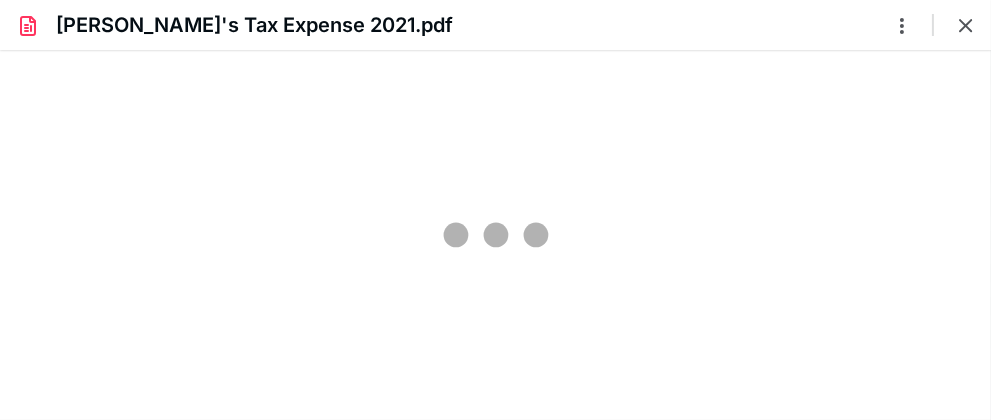 type on "158" 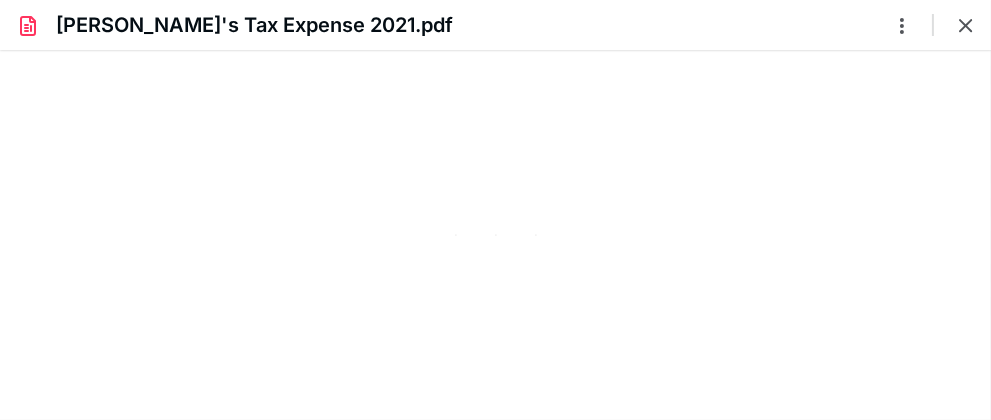 scroll, scrollTop: 41, scrollLeft: 0, axis: vertical 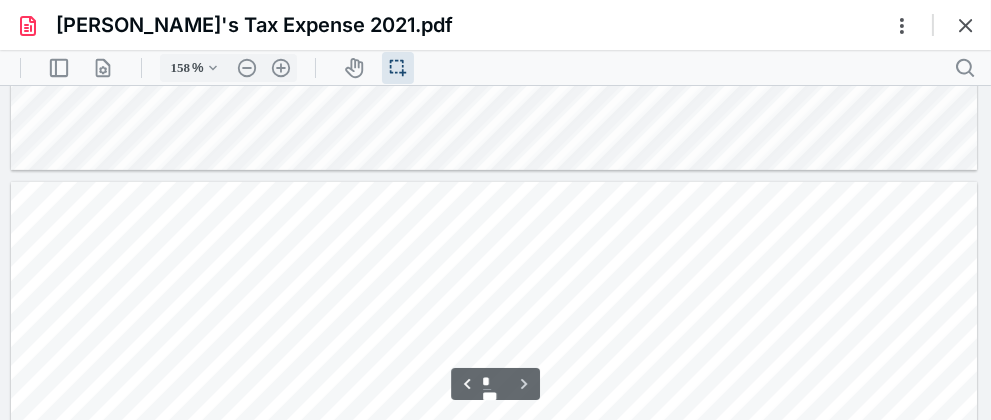 type on "*" 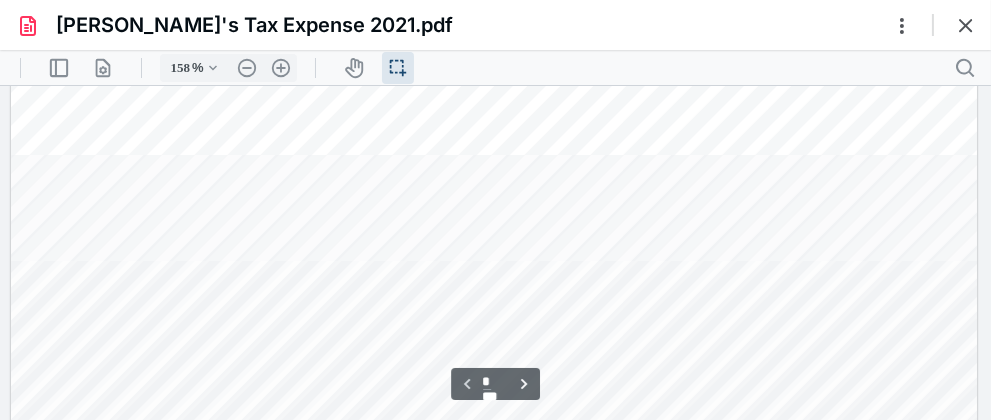 scroll, scrollTop: 0, scrollLeft: 0, axis: both 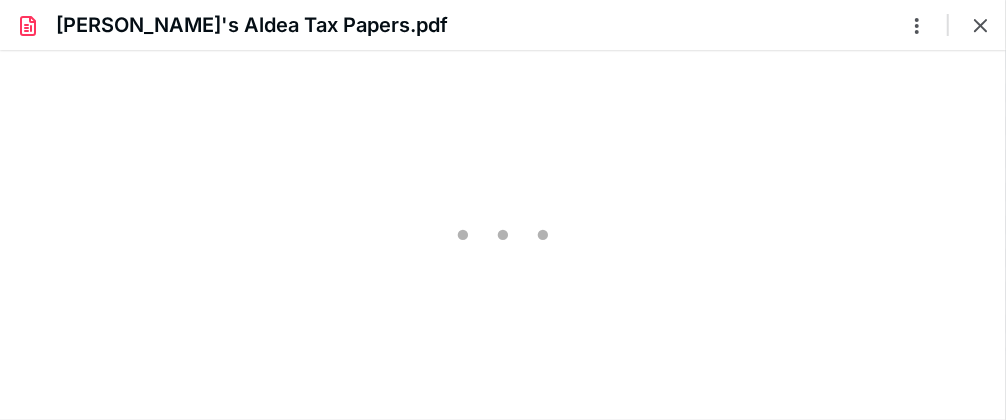 type on "161" 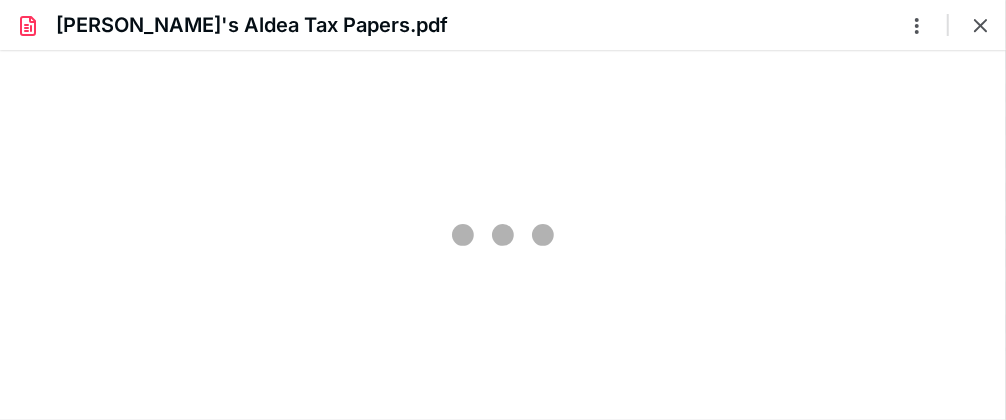 scroll, scrollTop: 41, scrollLeft: 0, axis: vertical 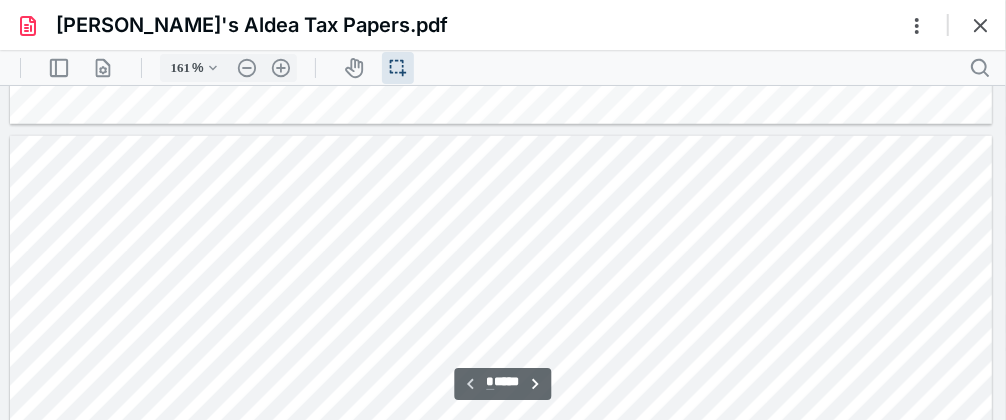 type on "*" 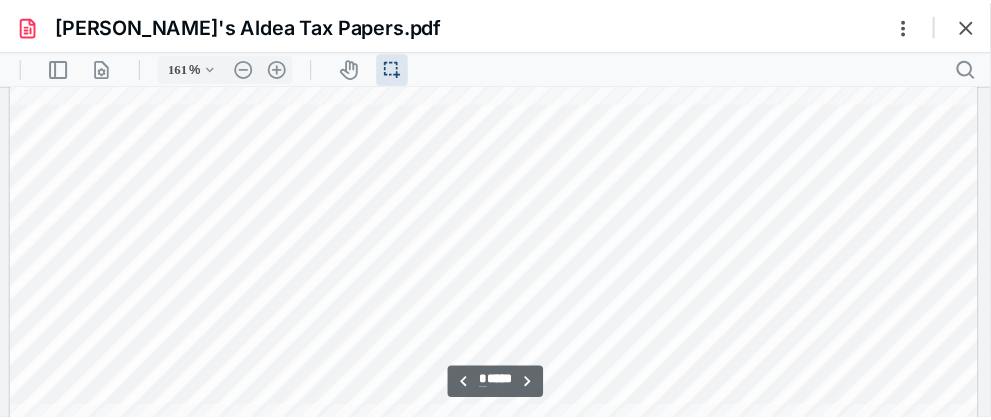 scroll, scrollTop: 1541, scrollLeft: 0, axis: vertical 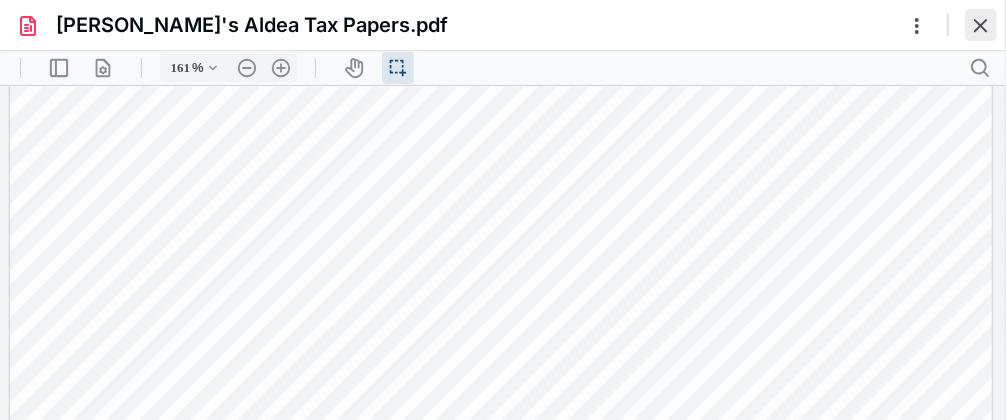 click at bounding box center [981, 25] 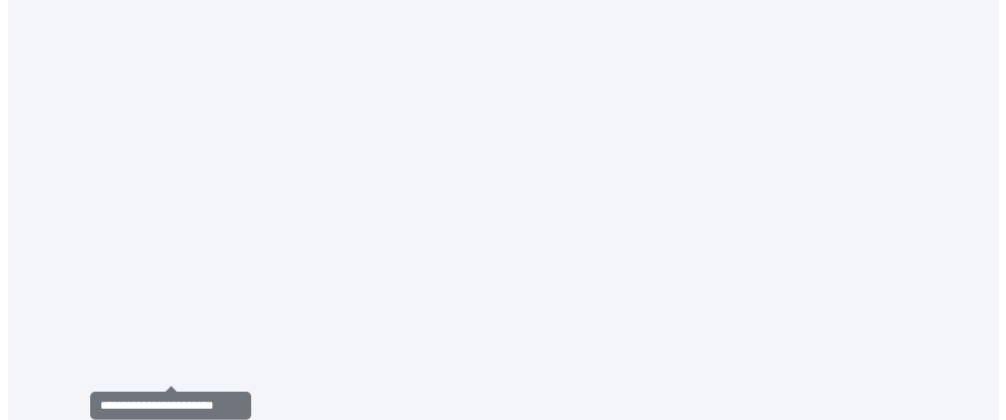 scroll, scrollTop: 515, scrollLeft: 0, axis: vertical 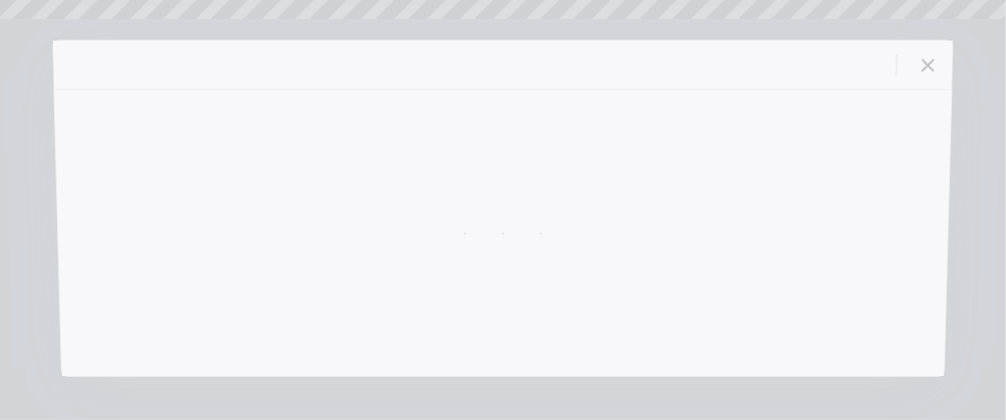 click at bounding box center (502, 232) 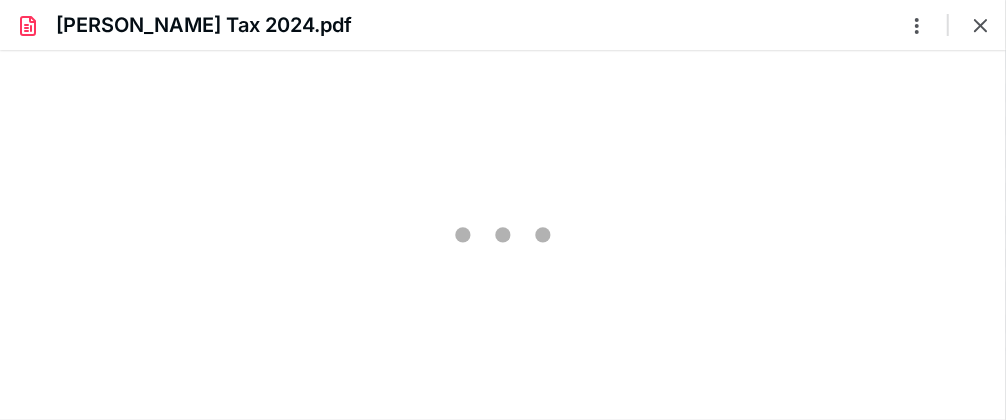 scroll, scrollTop: 0, scrollLeft: 0, axis: both 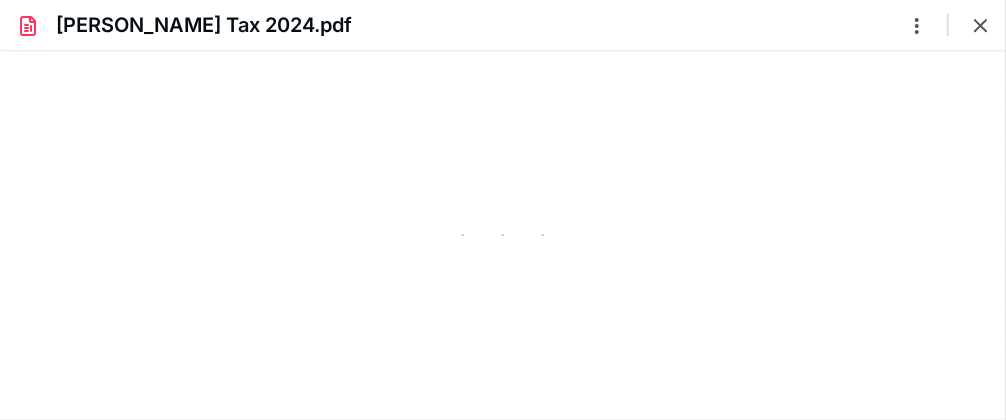 type on "125" 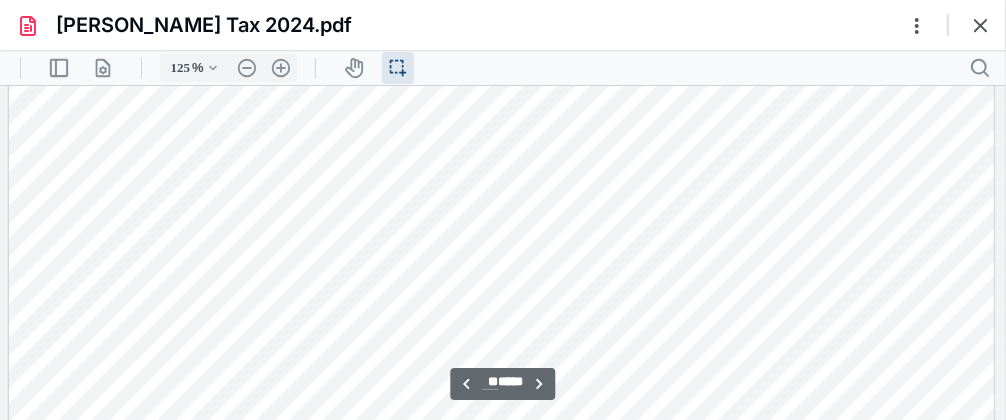 scroll, scrollTop: 7740, scrollLeft: 0, axis: vertical 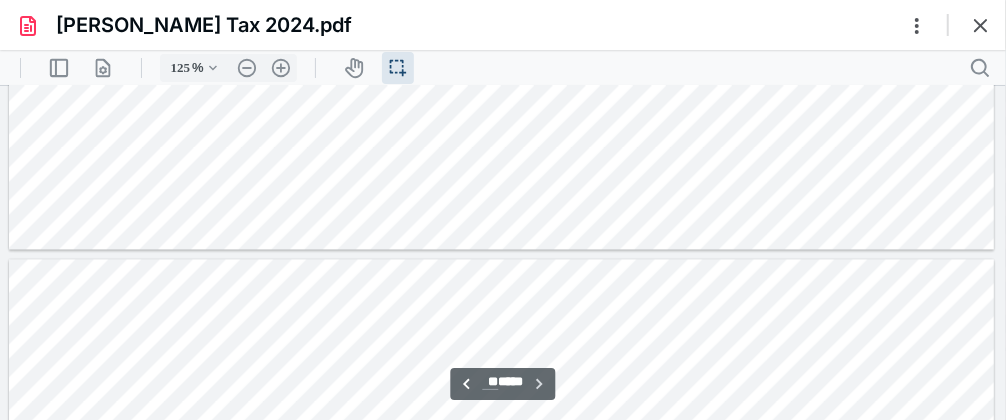 type on "**" 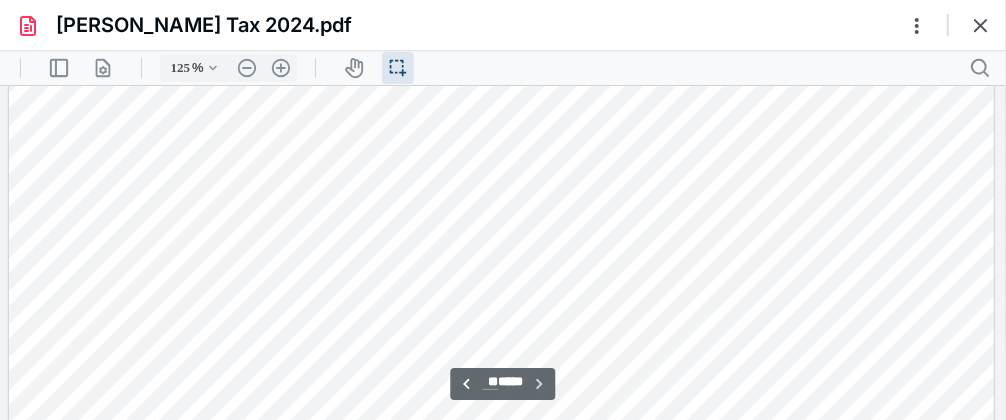 scroll, scrollTop: 8888, scrollLeft: 0, axis: vertical 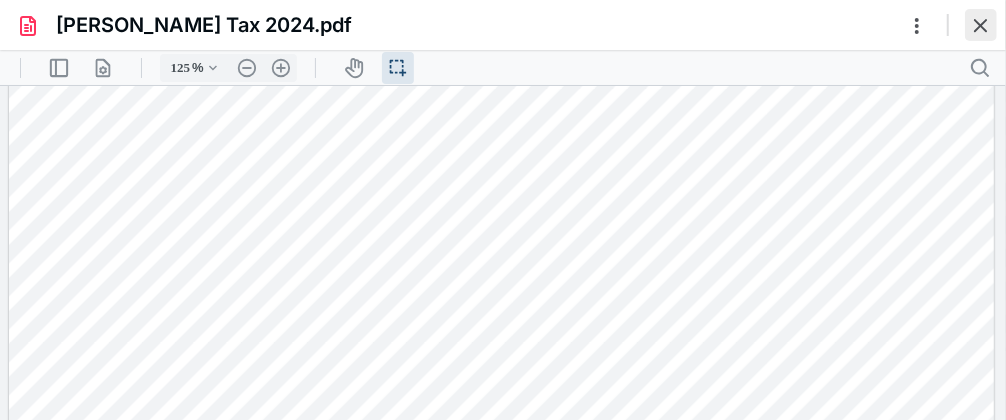 click at bounding box center (981, 25) 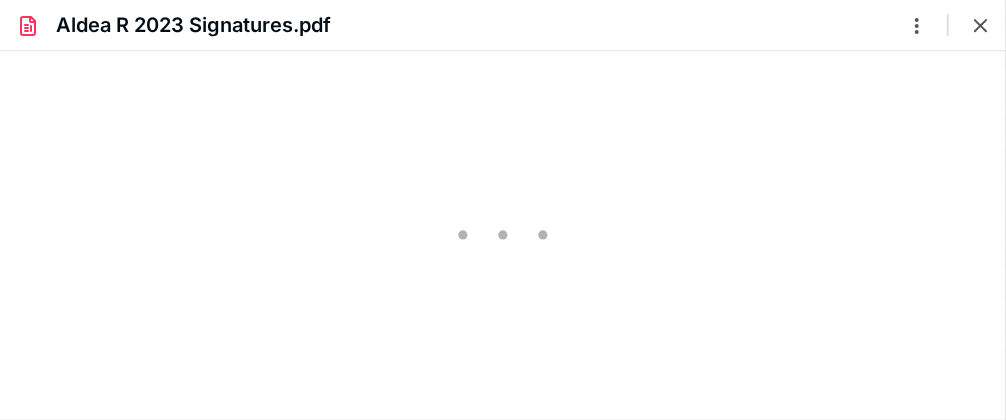 scroll, scrollTop: 0, scrollLeft: 0, axis: both 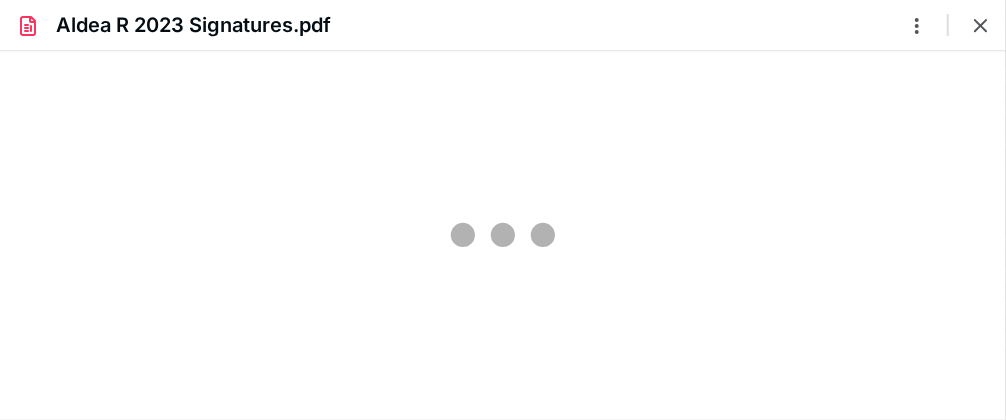 type on "161" 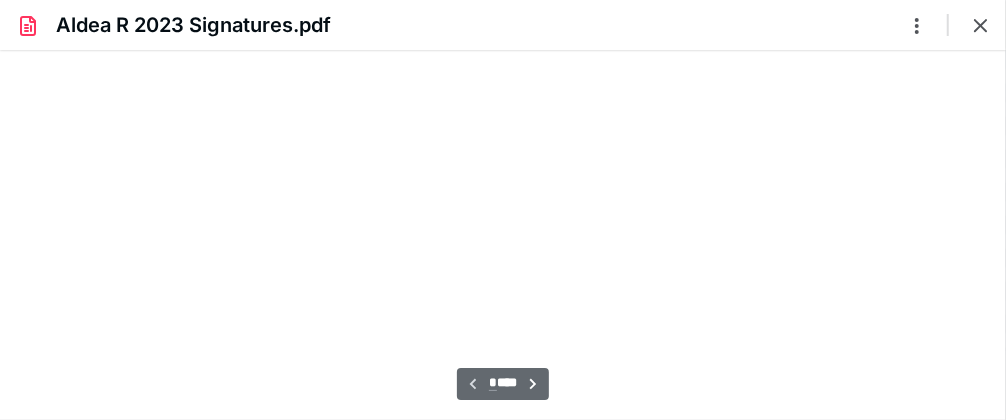 scroll, scrollTop: 41, scrollLeft: 0, axis: vertical 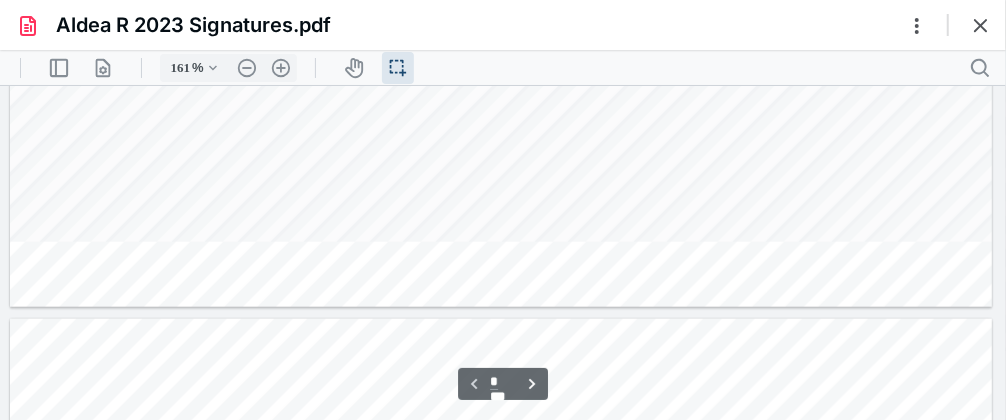type on "*" 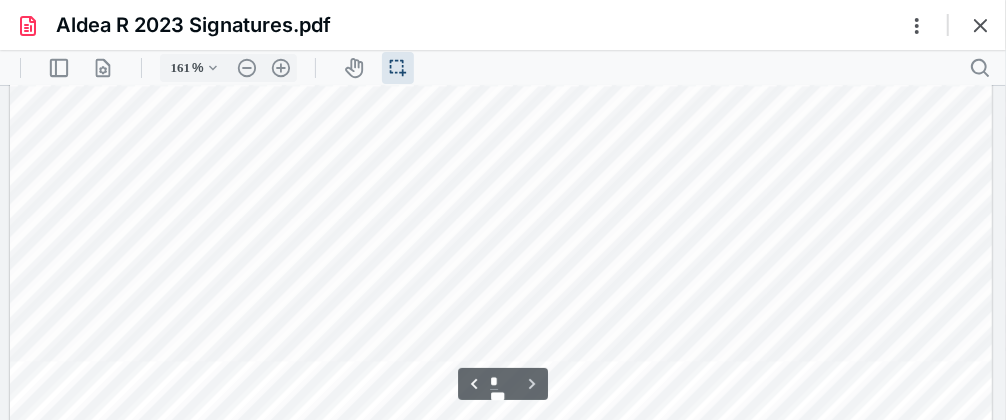 scroll, scrollTop: 2231, scrollLeft: 0, axis: vertical 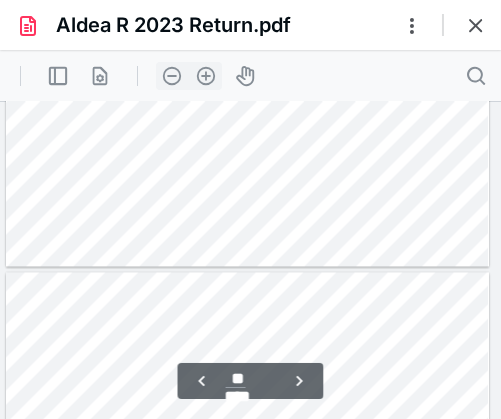 type on "**" 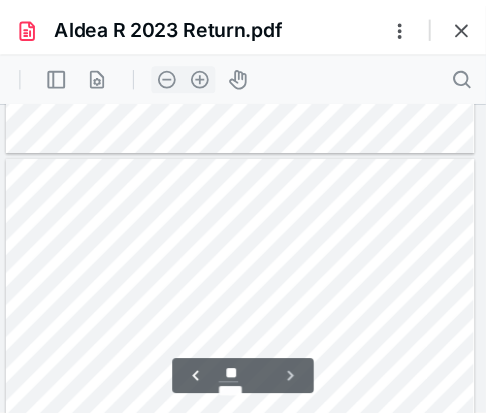 scroll, scrollTop: 16842, scrollLeft: 69, axis: both 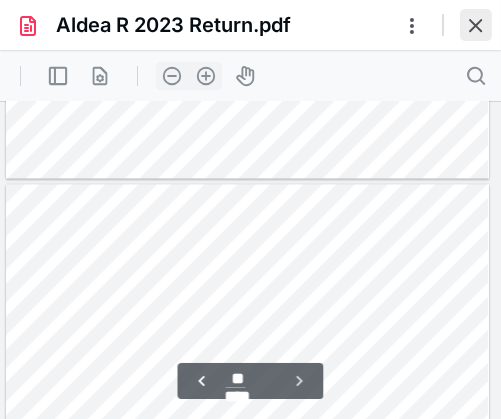 click at bounding box center [476, 25] 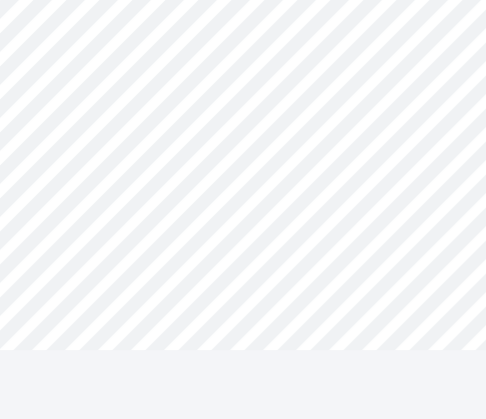 scroll, scrollTop: 0, scrollLeft: 0, axis: both 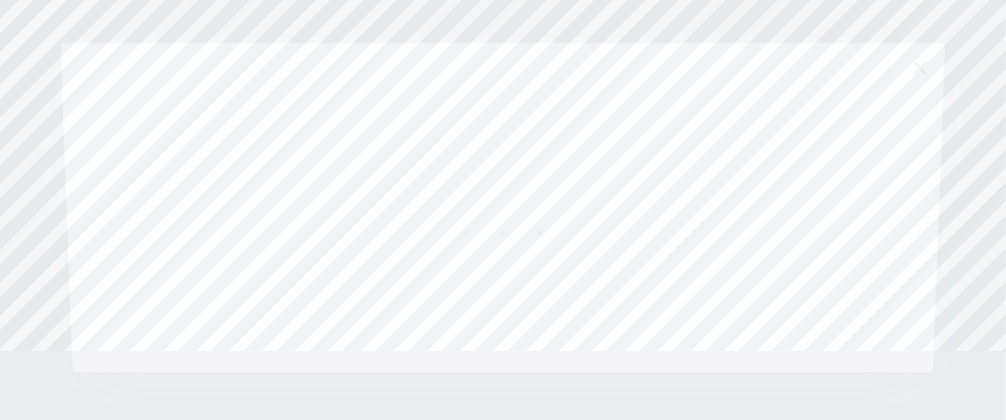 click at bounding box center [503, 231] 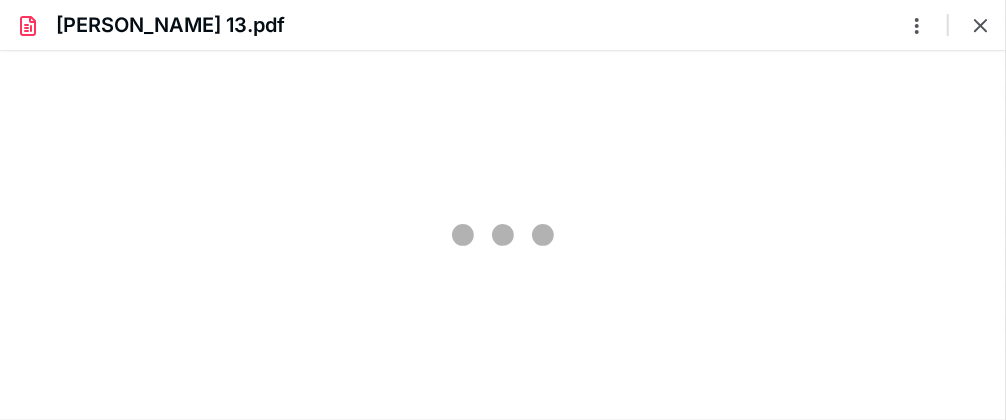 scroll, scrollTop: 0, scrollLeft: 0, axis: both 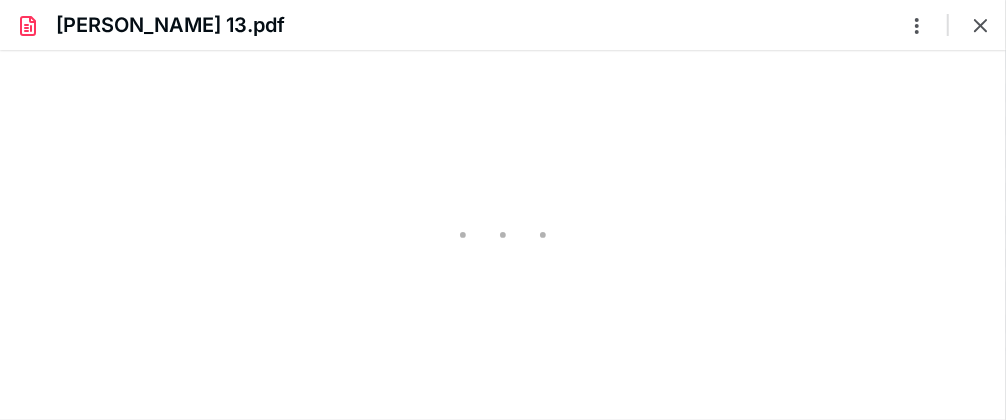 type on "125" 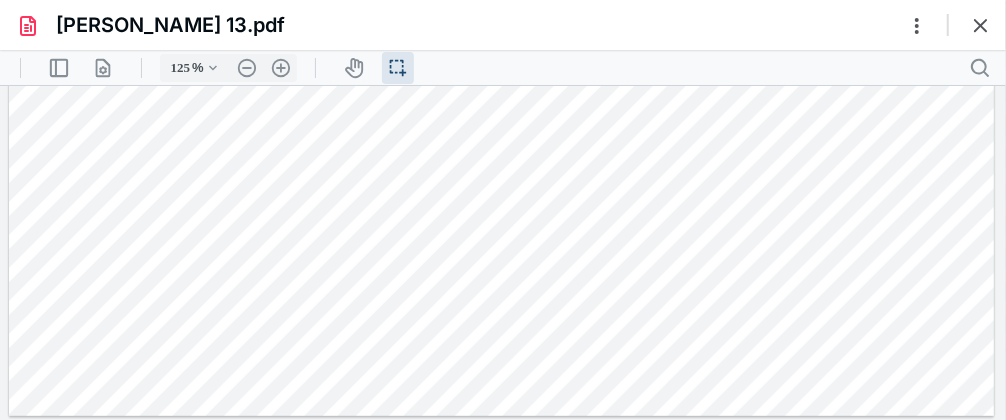 scroll, scrollTop: 0, scrollLeft: 0, axis: both 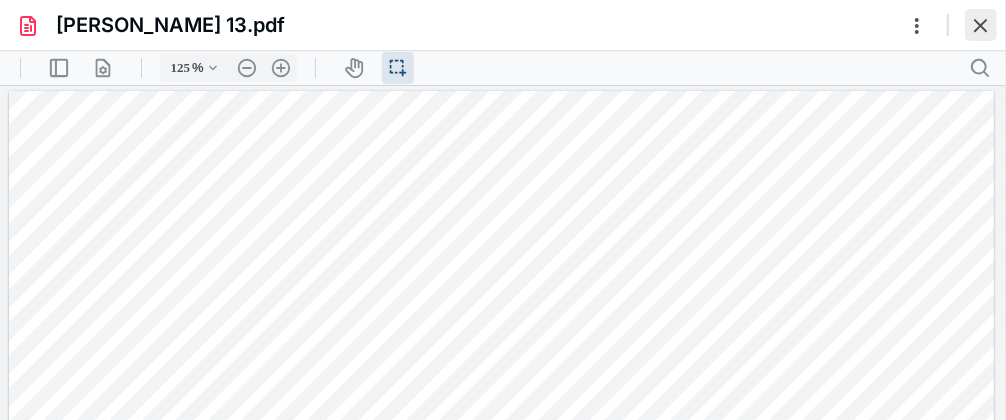 click at bounding box center [981, 25] 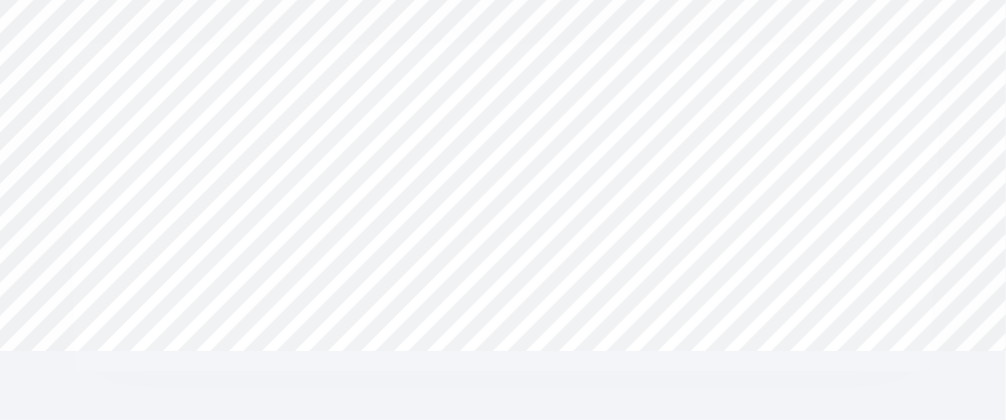 click at bounding box center [502, 231] 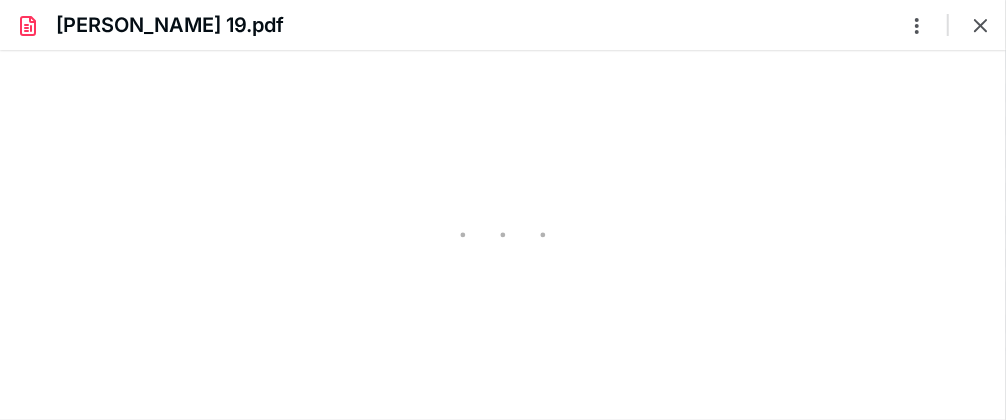 scroll, scrollTop: 0, scrollLeft: 0, axis: both 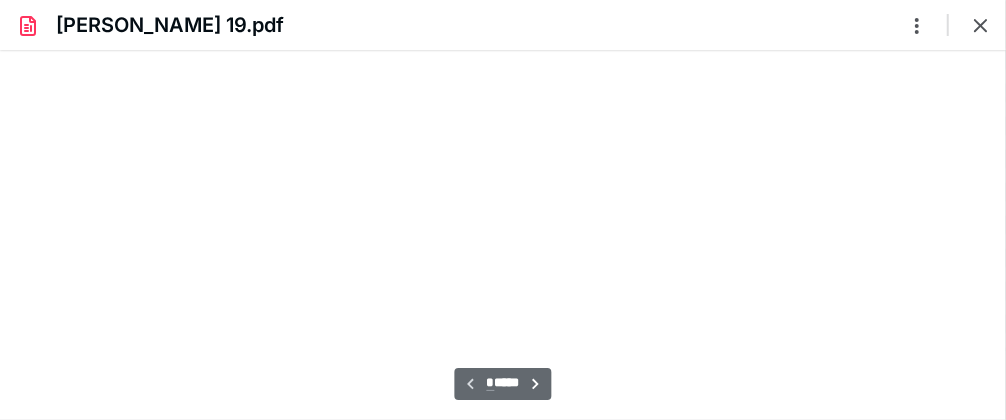 type on "125" 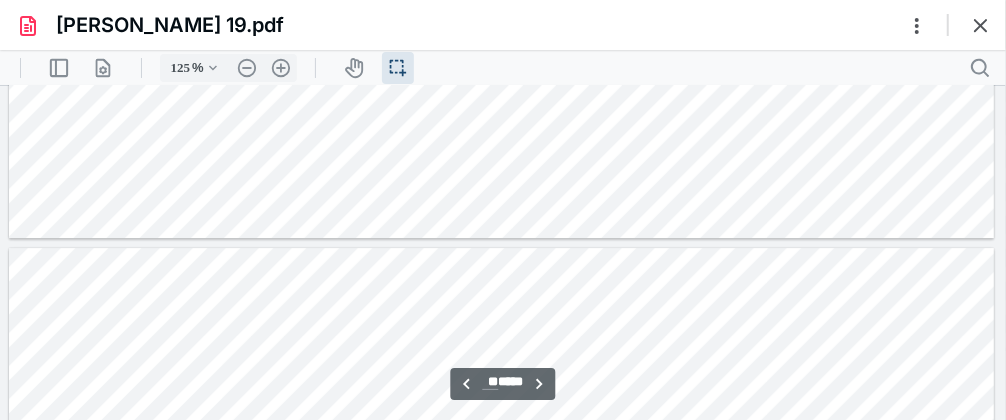 scroll, scrollTop: 13540, scrollLeft: 0, axis: vertical 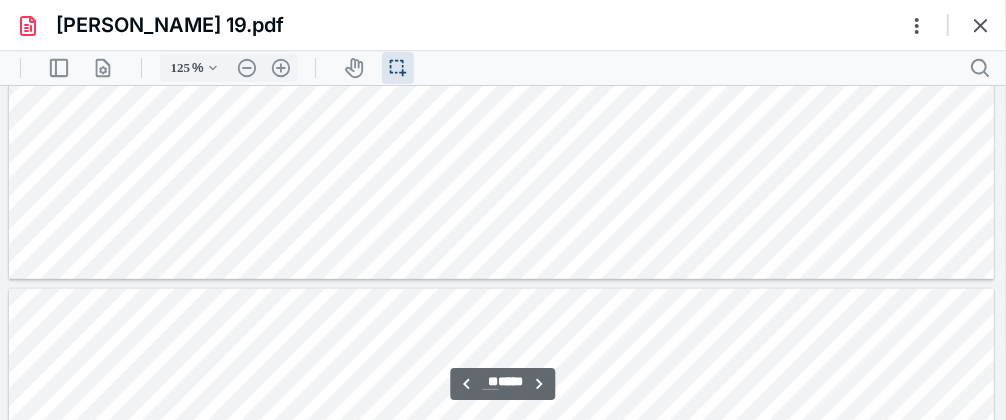 type on "**" 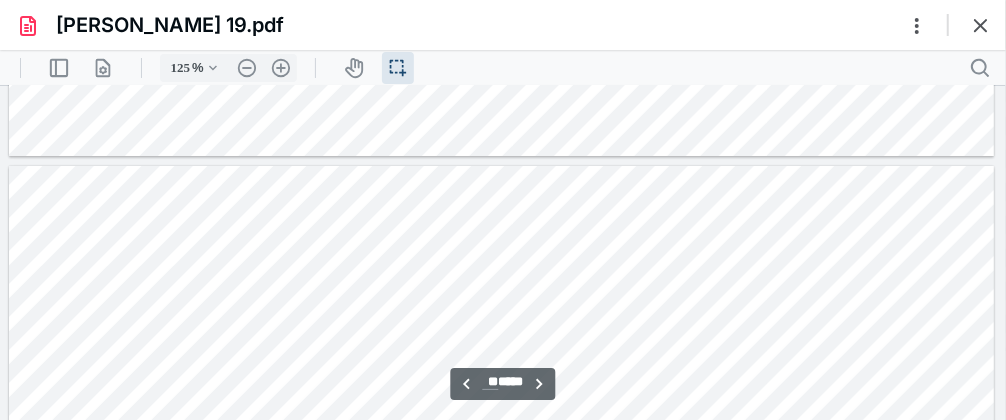 scroll, scrollTop: 10740, scrollLeft: 0, axis: vertical 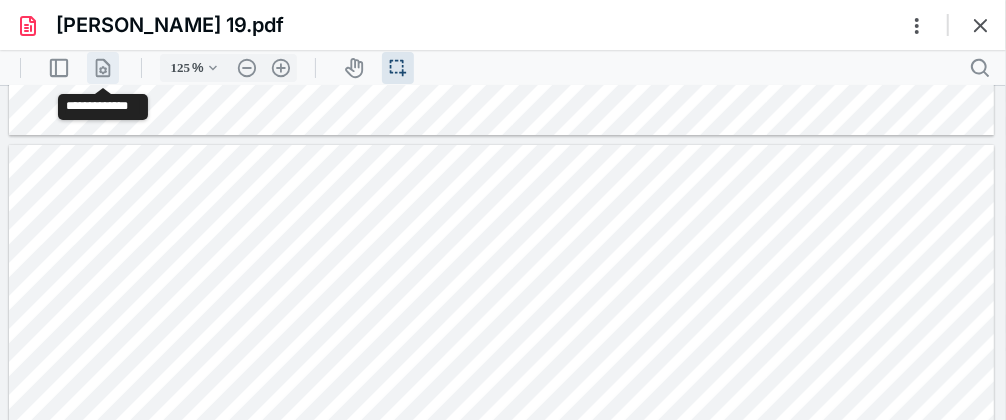 click on ".cls-1{fill:#abb0c4;} icon - header - page manipulation - line" at bounding box center [103, 67] 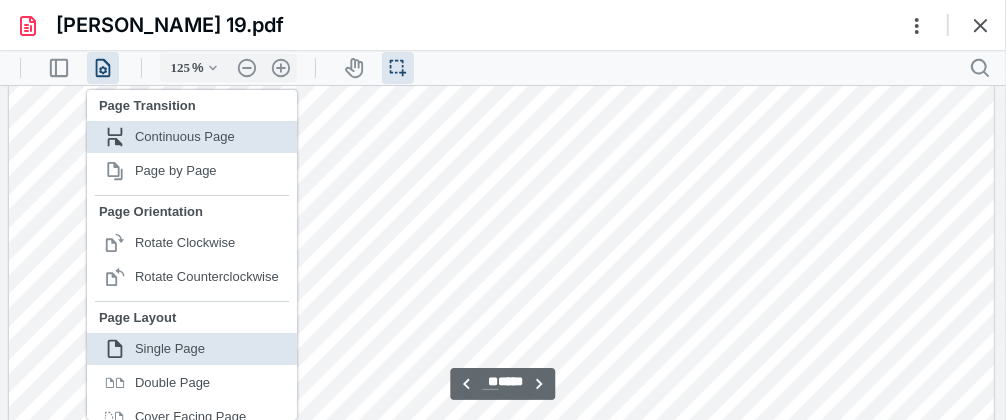 scroll, scrollTop: 11040, scrollLeft: 0, axis: vertical 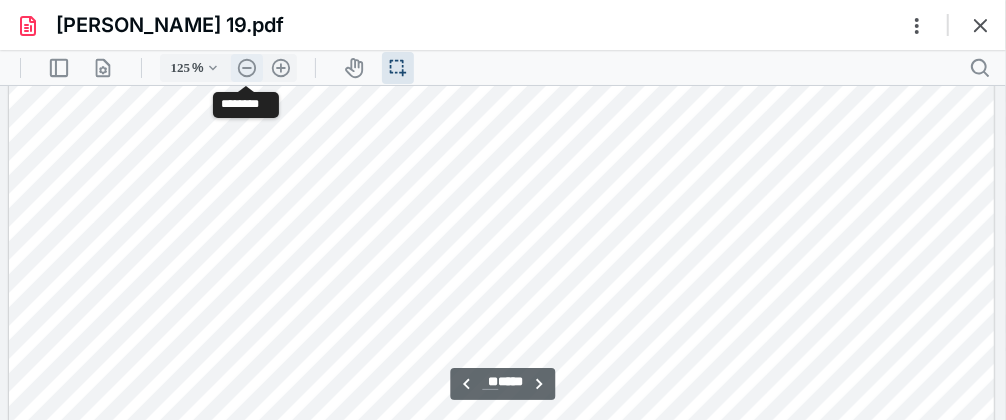click on ".cls-1{fill:#abb0c4;} icon - header - zoom - out - line" at bounding box center (247, 67) 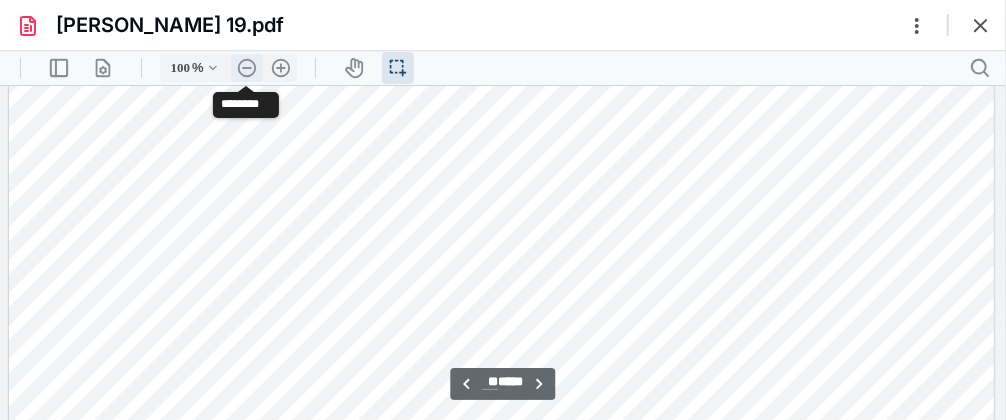 scroll, scrollTop: 8793, scrollLeft: 0, axis: vertical 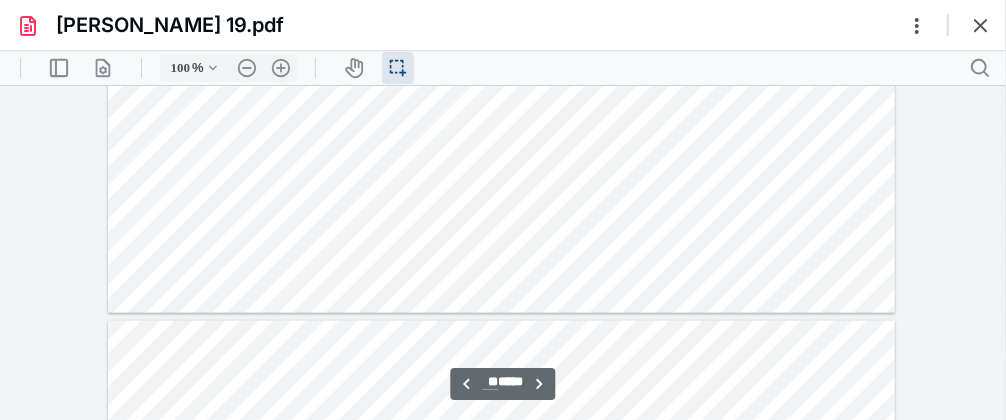 type on "**" 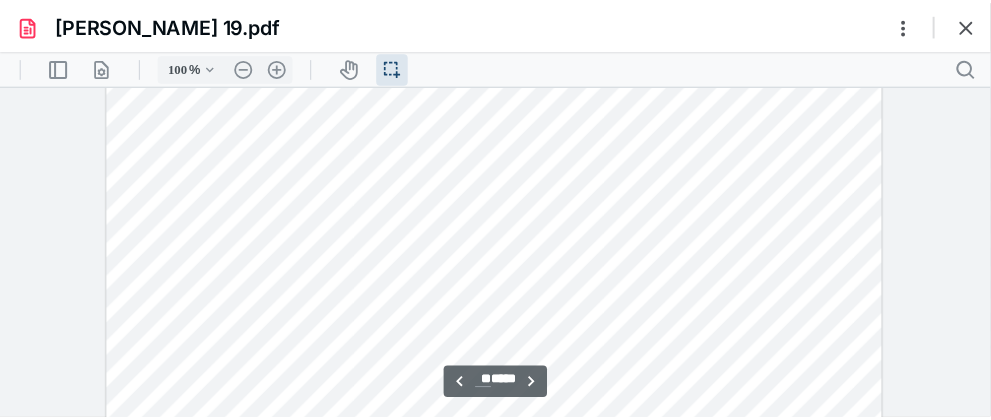 scroll, scrollTop: 8693, scrollLeft: 0, axis: vertical 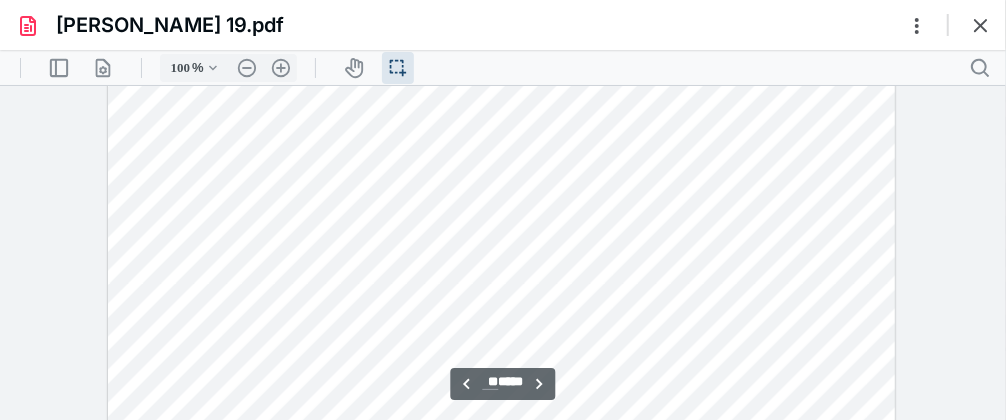 type 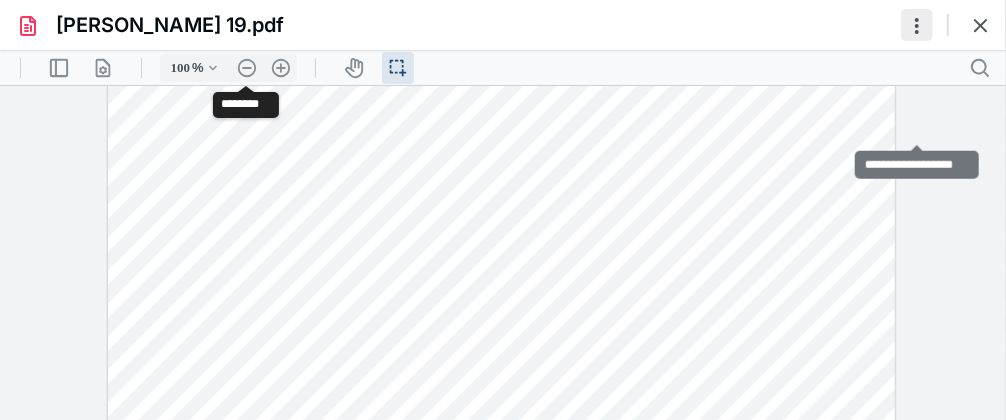 click at bounding box center [917, 25] 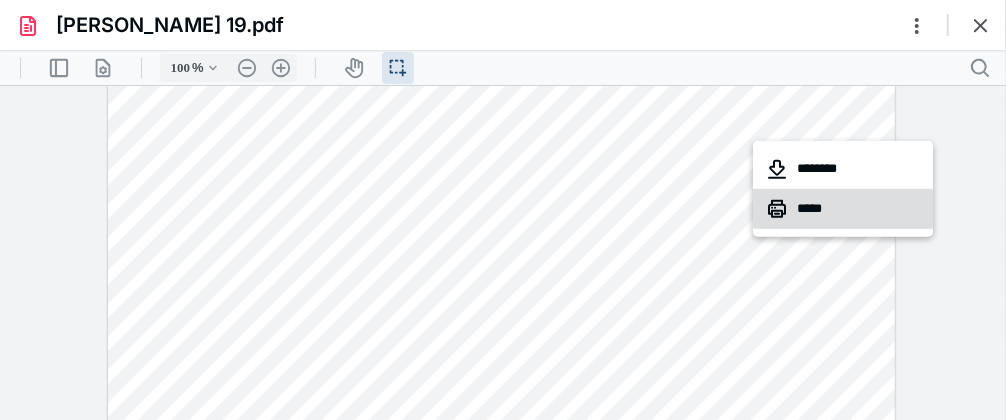 click on "*****" at bounding box center (844, 209) 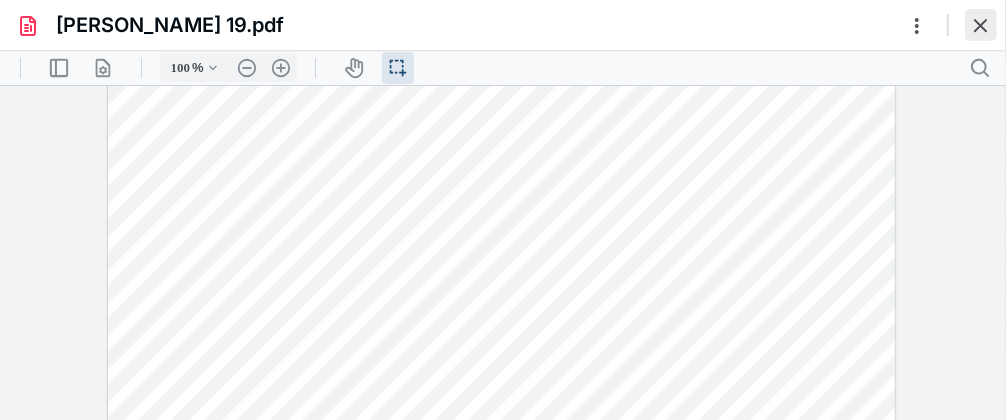 click at bounding box center (981, 25) 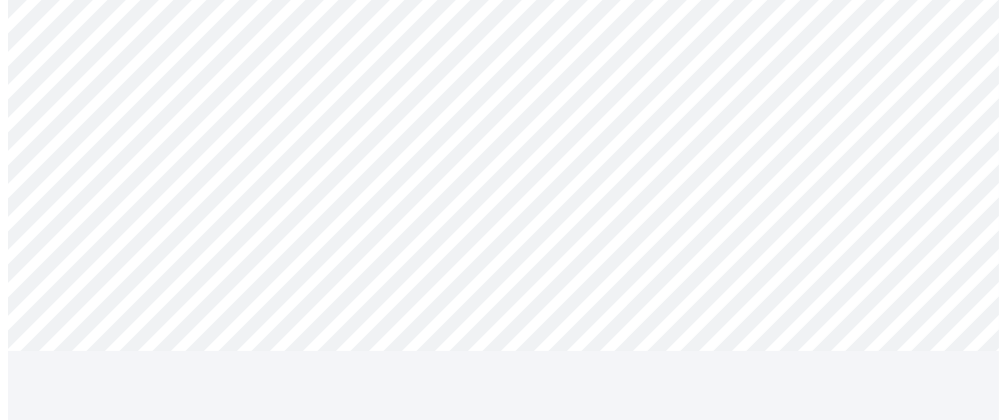 scroll, scrollTop: 0, scrollLeft: 0, axis: both 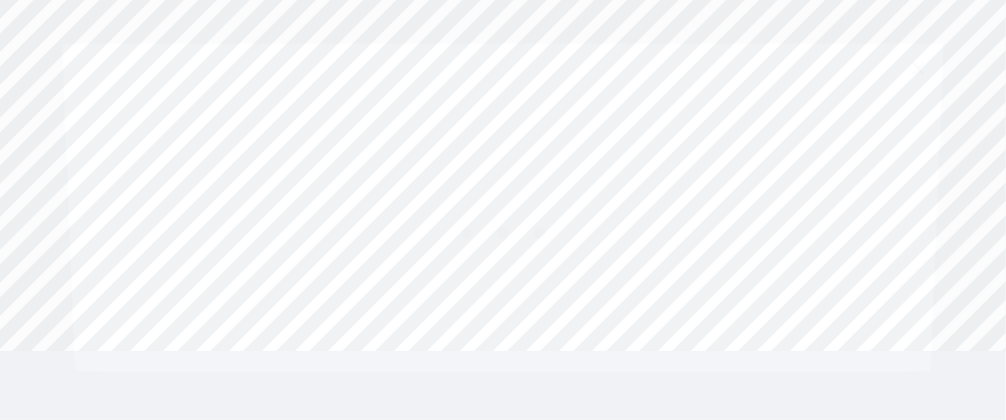 click at bounding box center [503, 231] 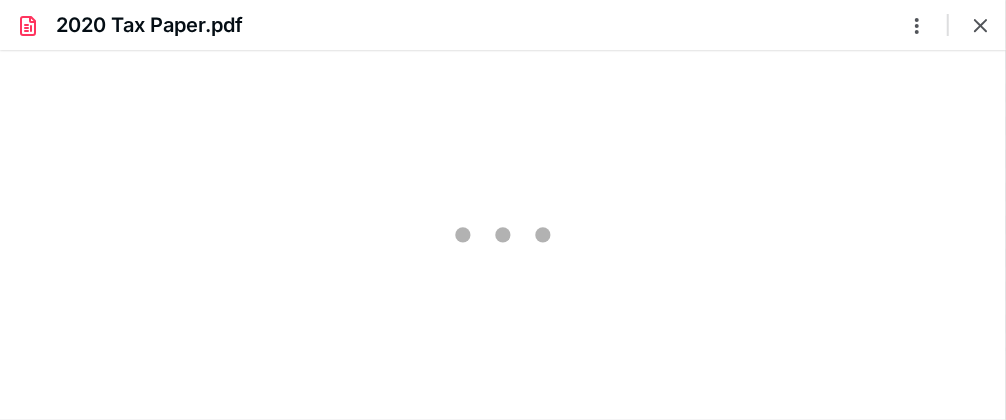 scroll, scrollTop: 0, scrollLeft: 0, axis: both 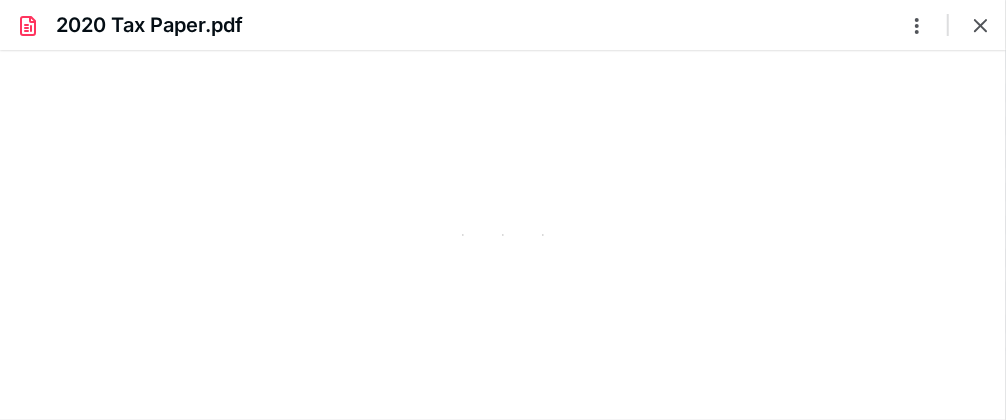 type on "161" 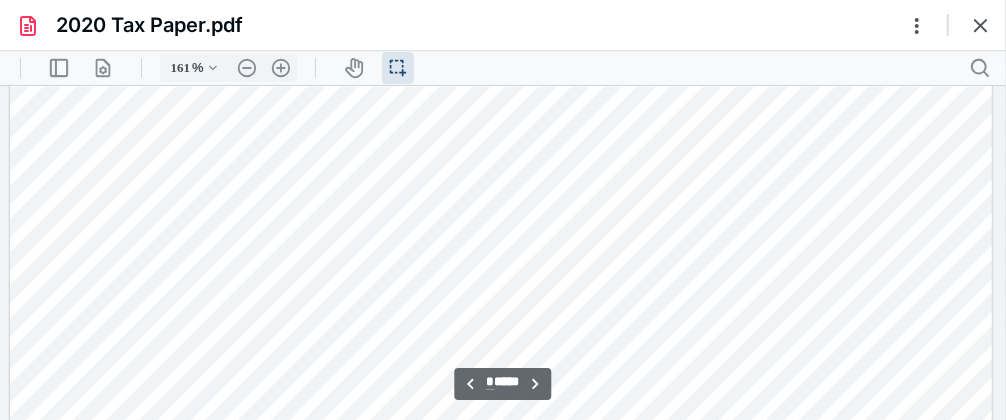 scroll, scrollTop: 1041, scrollLeft: 0, axis: vertical 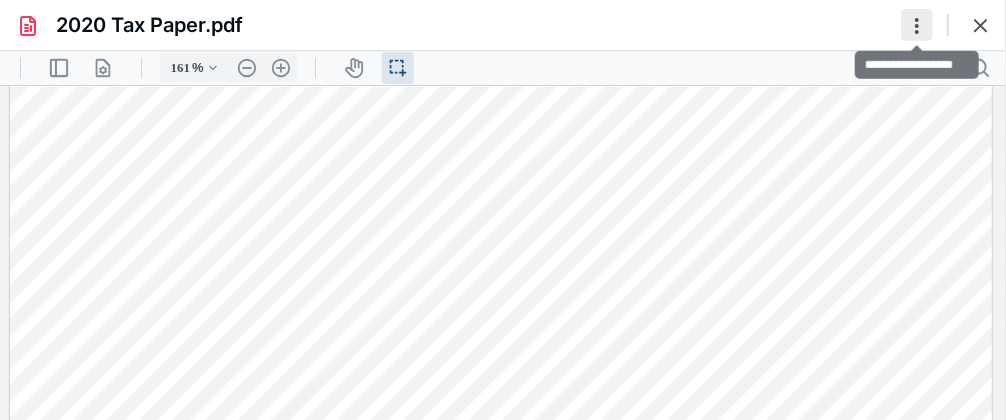 click at bounding box center (917, 25) 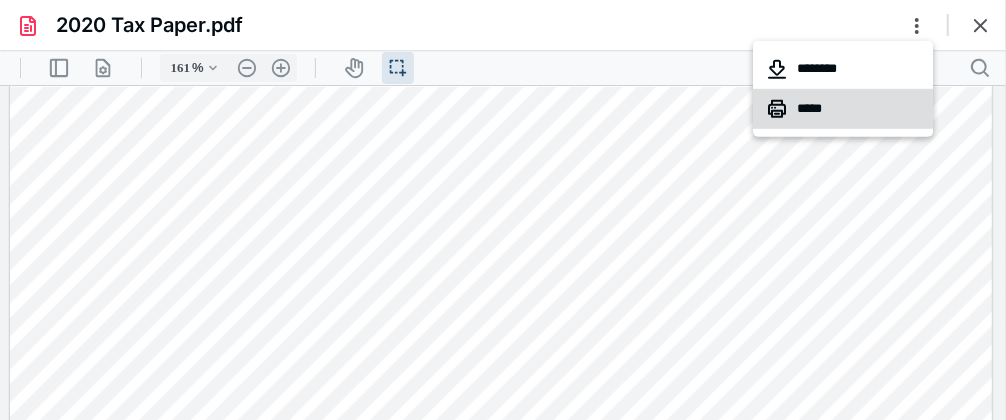 click on "*****" at bounding box center [844, 109] 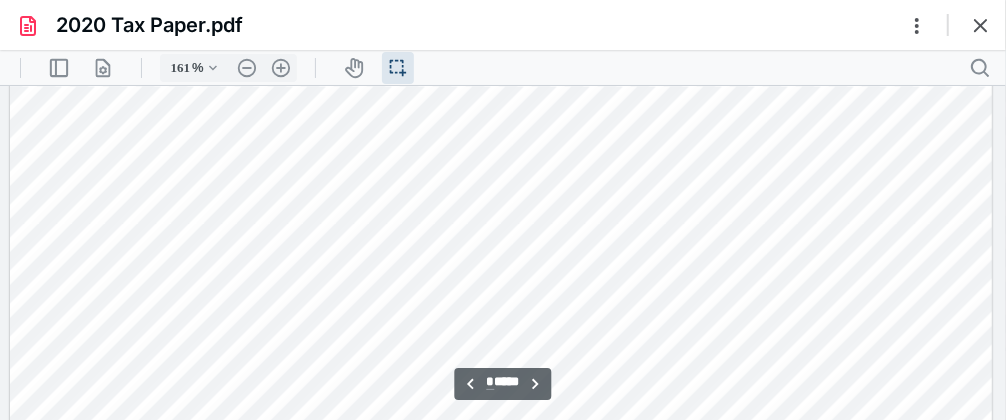 scroll, scrollTop: 1941, scrollLeft: 0, axis: vertical 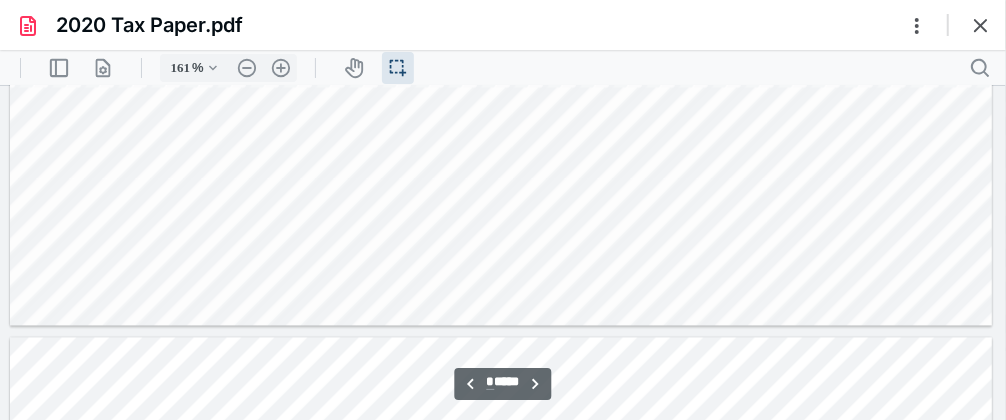 type on "*" 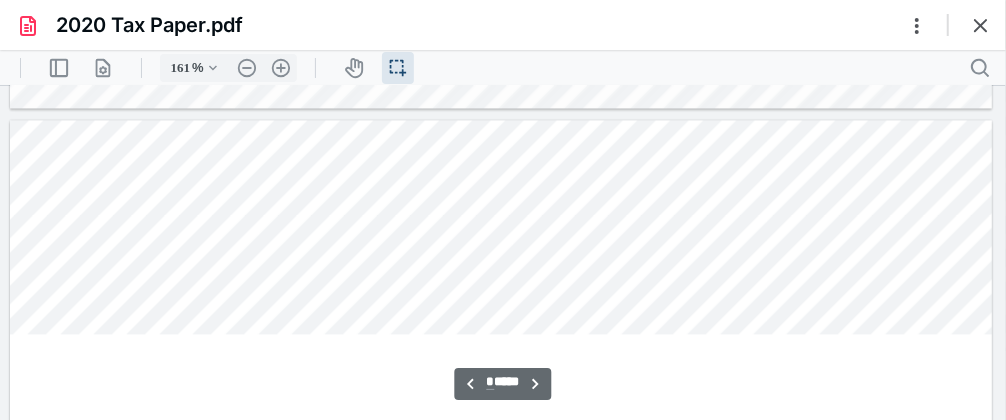 scroll, scrollTop: 2241, scrollLeft: 0, axis: vertical 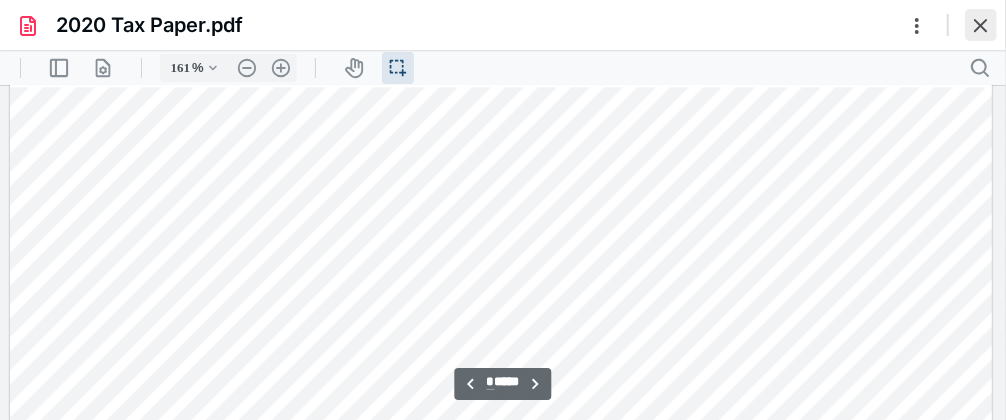 click at bounding box center (981, 25) 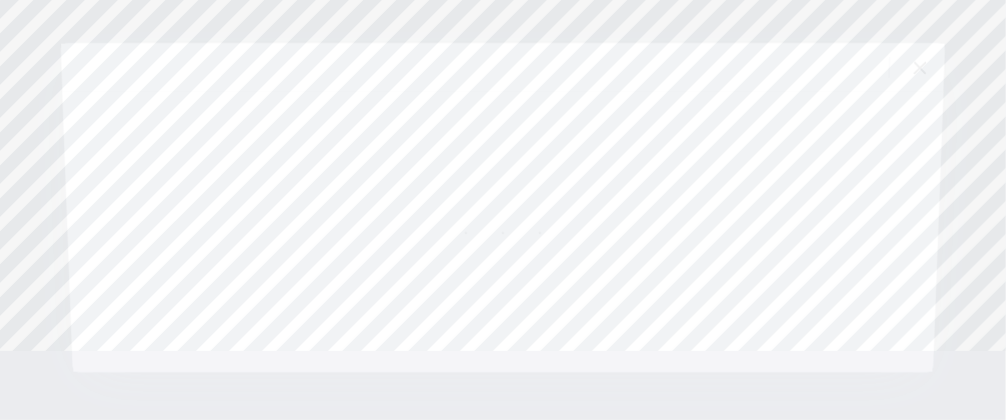 click at bounding box center (503, 231) 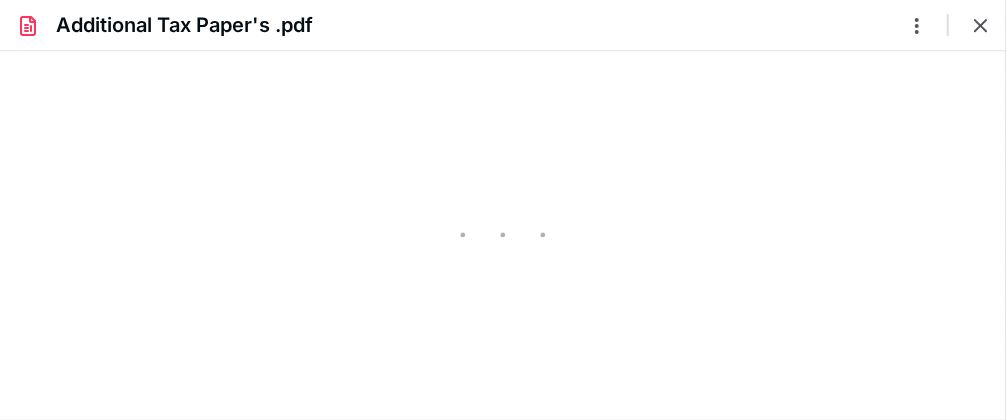 scroll, scrollTop: 0, scrollLeft: 0, axis: both 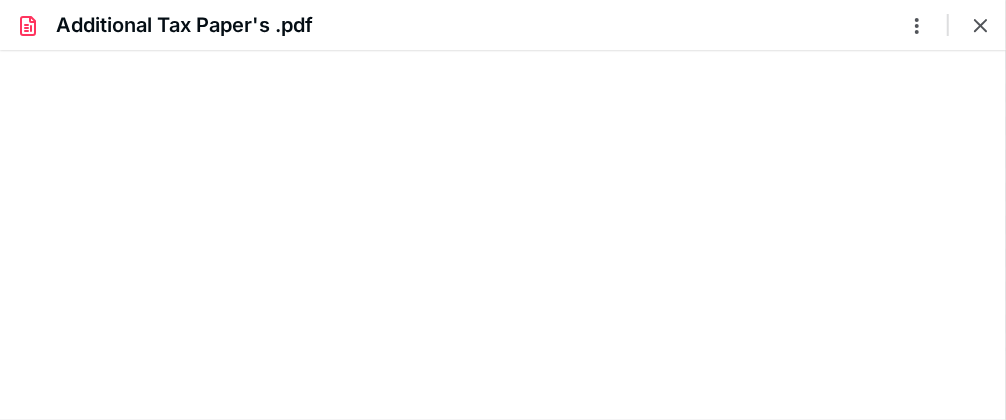 type on "161" 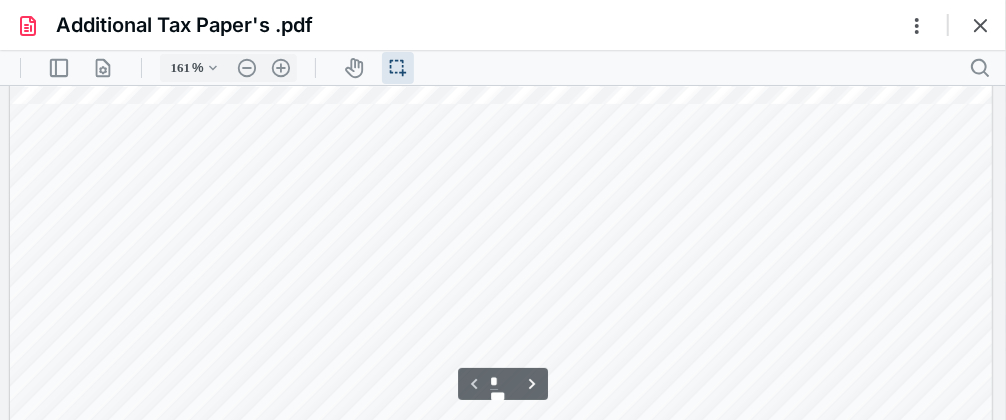 scroll, scrollTop: 341, scrollLeft: 0, axis: vertical 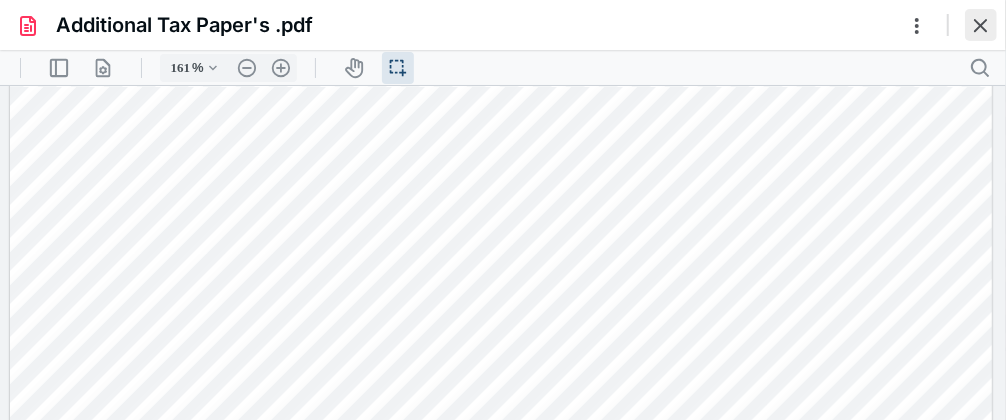 click at bounding box center [981, 25] 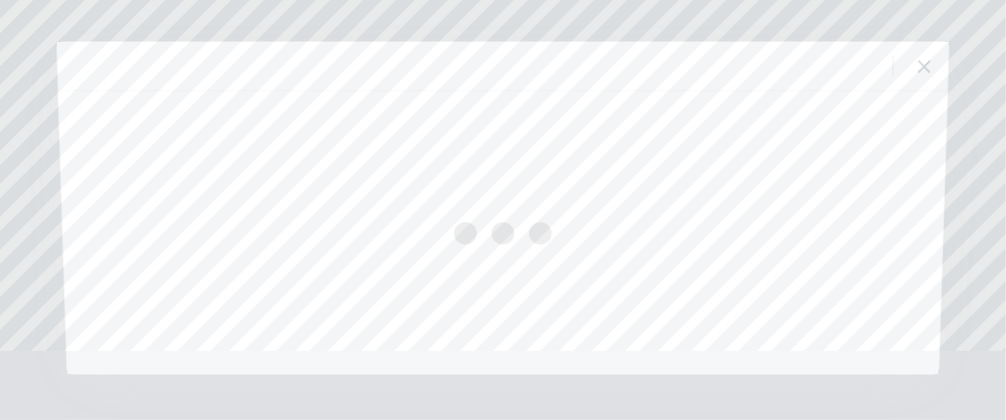click at bounding box center (502, 232) 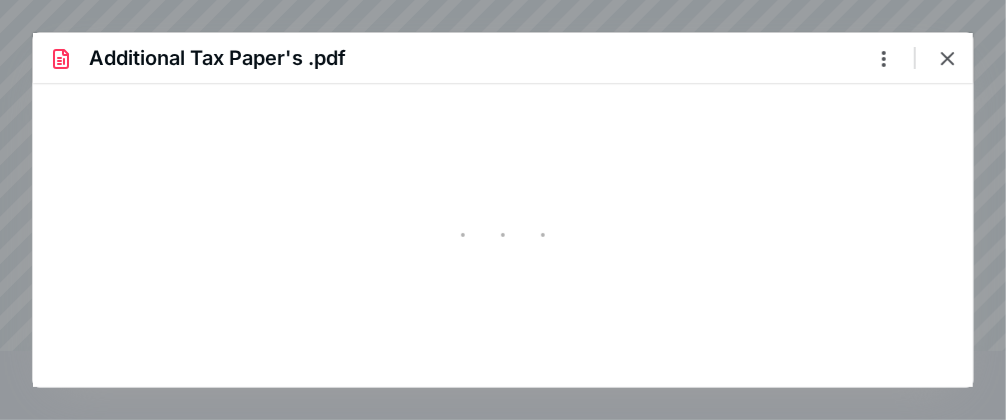scroll, scrollTop: 0, scrollLeft: 0, axis: both 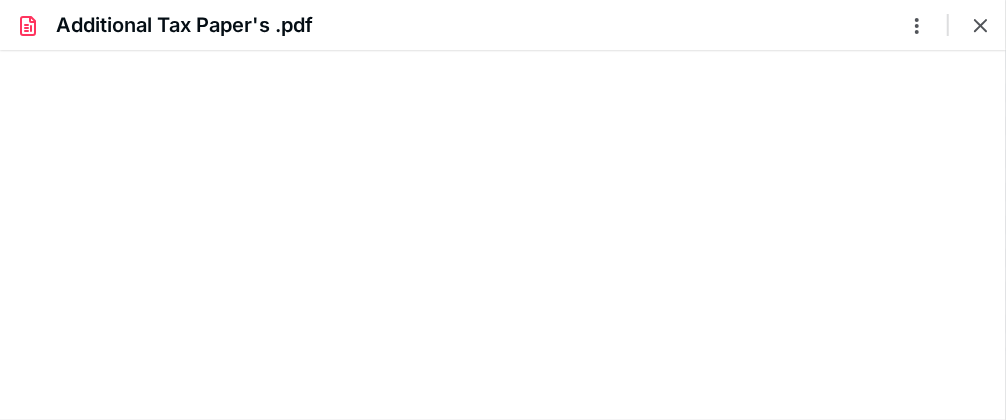 type on "161" 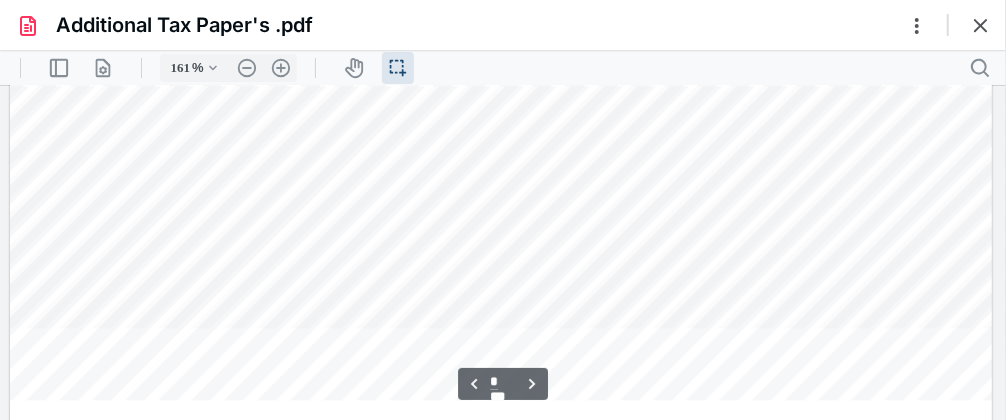 scroll, scrollTop: 2300, scrollLeft: 0, axis: vertical 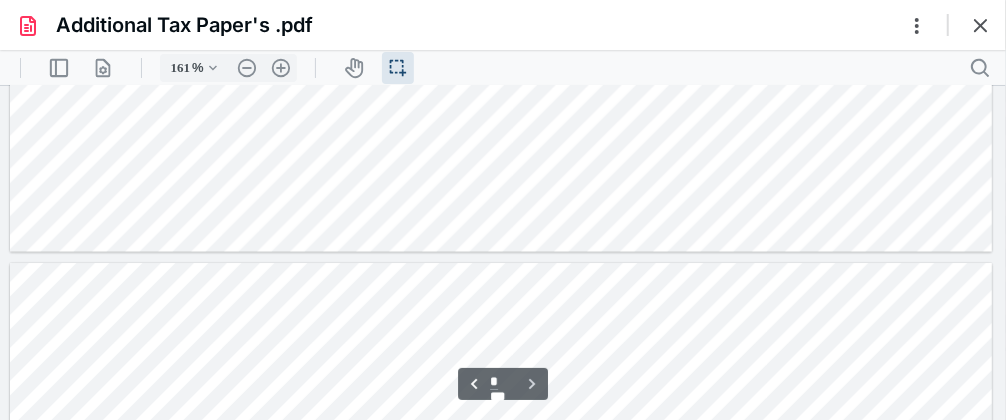 type on "*" 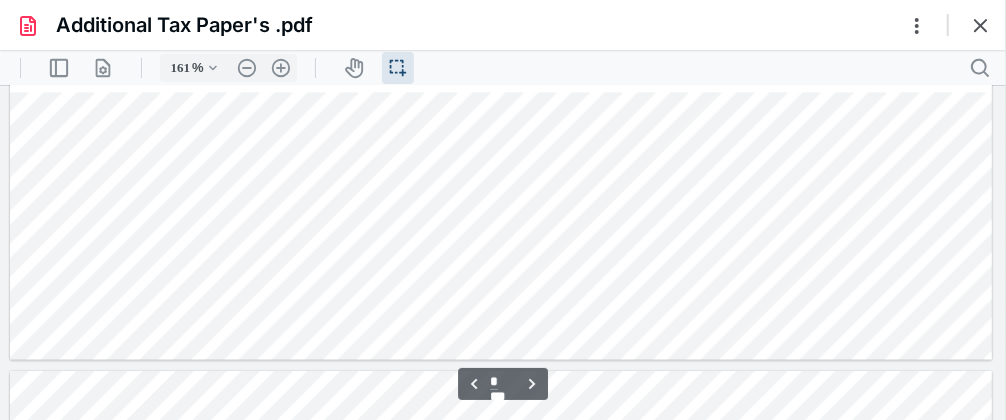 scroll, scrollTop: 3100, scrollLeft: 0, axis: vertical 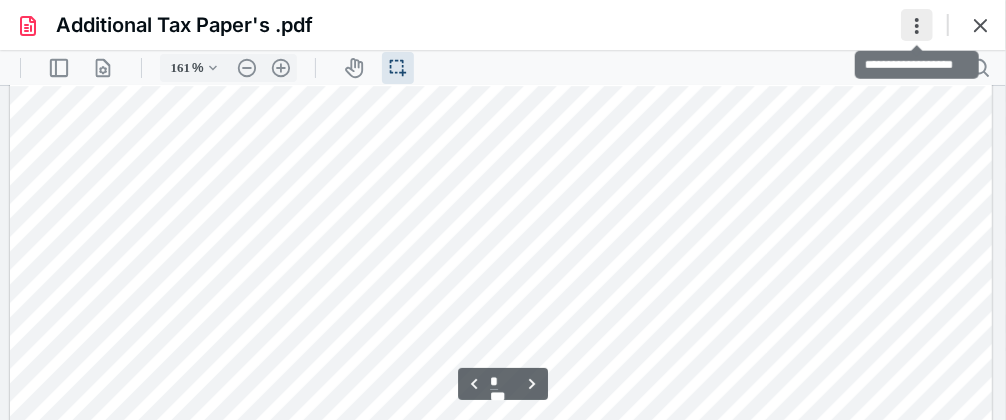 click at bounding box center [917, 25] 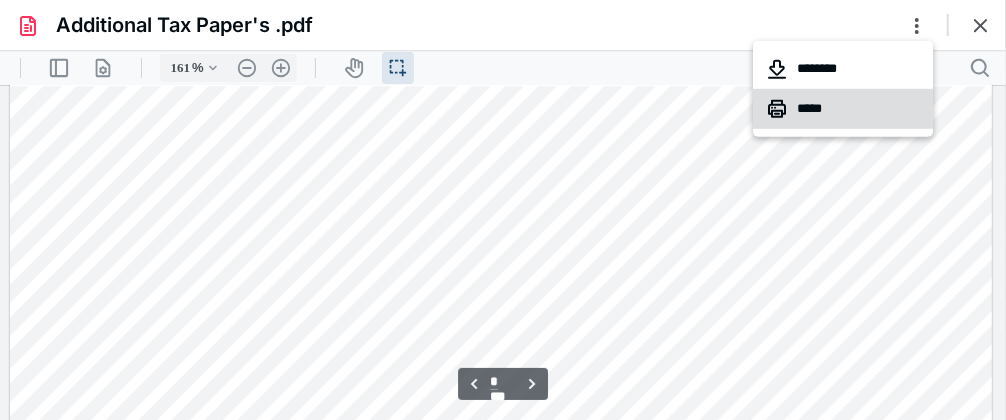 click on "*****" at bounding box center [844, 109] 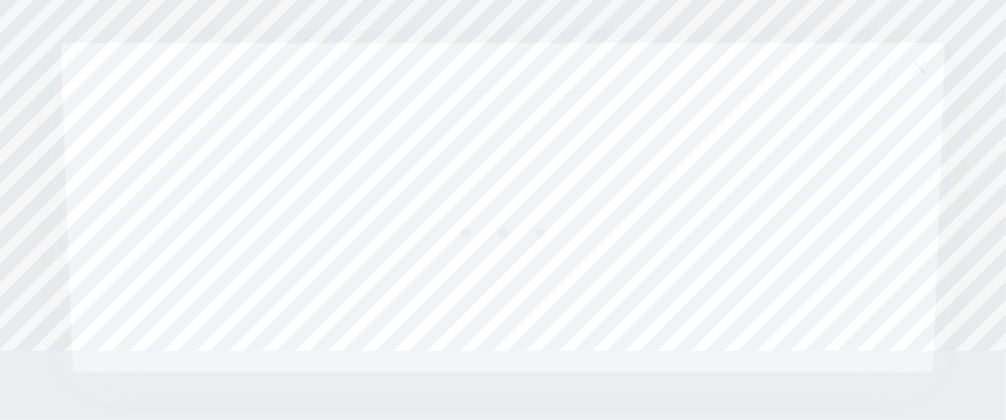 drag, startPoint x: 312, startPoint y: 4, endPoint x: 312, endPoint y: 218, distance: 214 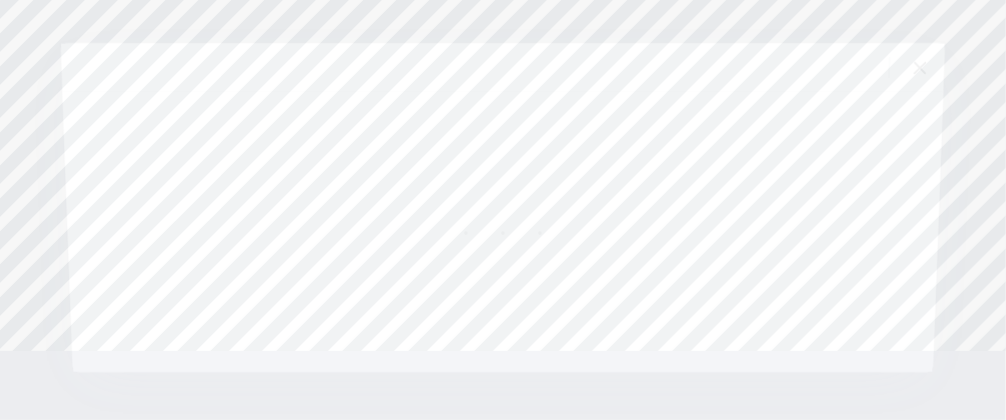 click at bounding box center [503, 231] 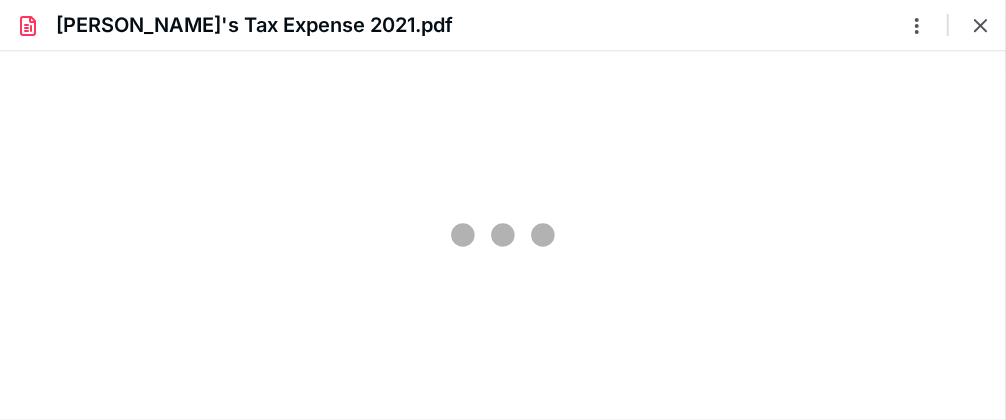 scroll, scrollTop: 0, scrollLeft: 0, axis: both 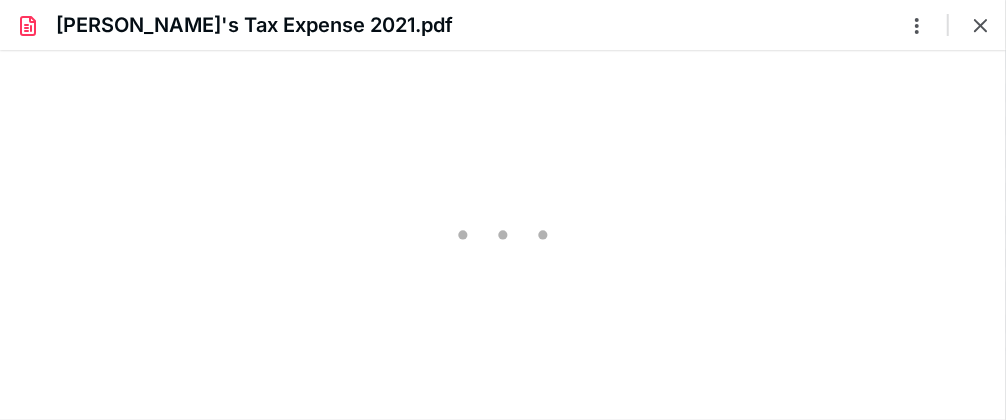 type on "161" 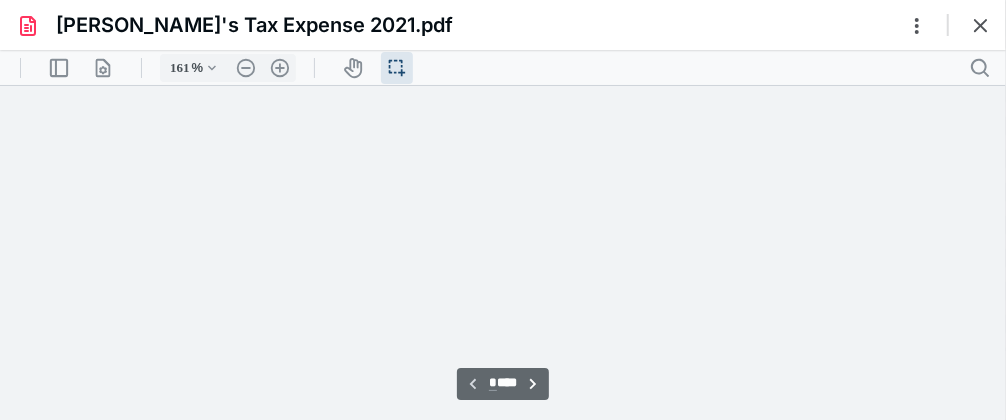 scroll, scrollTop: 41, scrollLeft: 0, axis: vertical 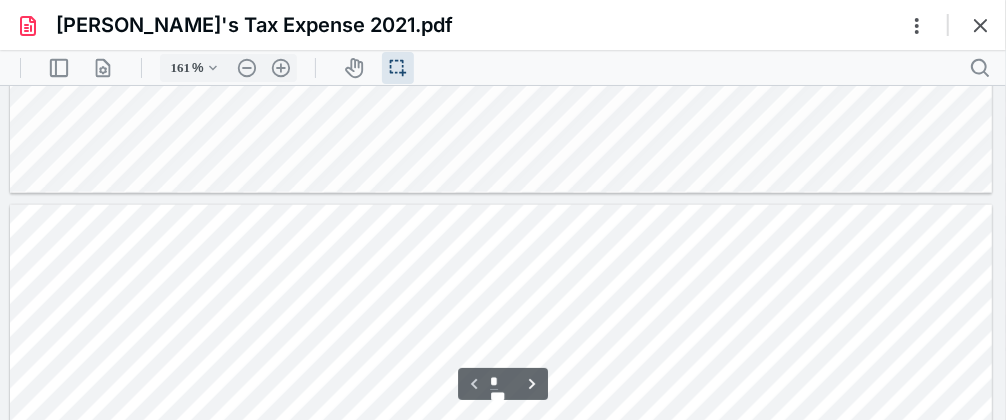 type on "*" 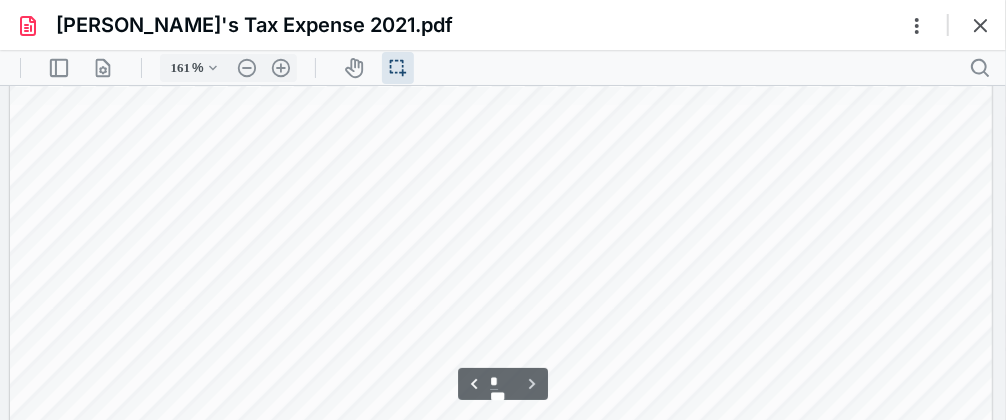 scroll, scrollTop: 1441, scrollLeft: 0, axis: vertical 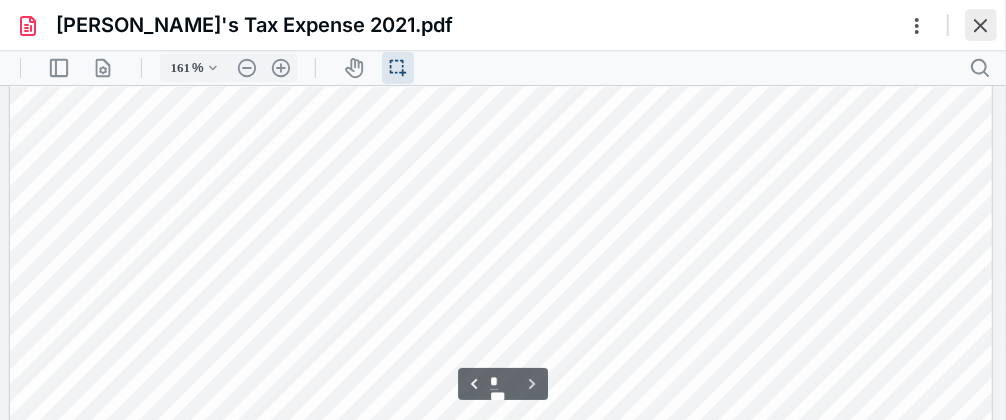 click at bounding box center [981, 25] 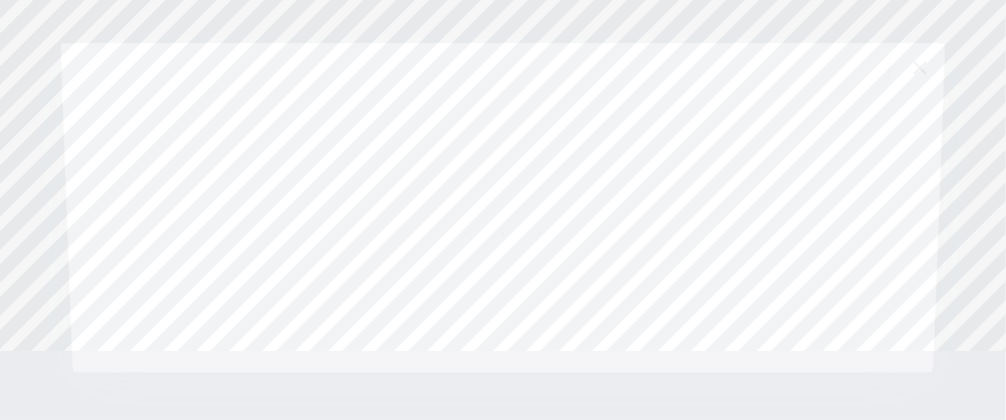 click at bounding box center (503, 231) 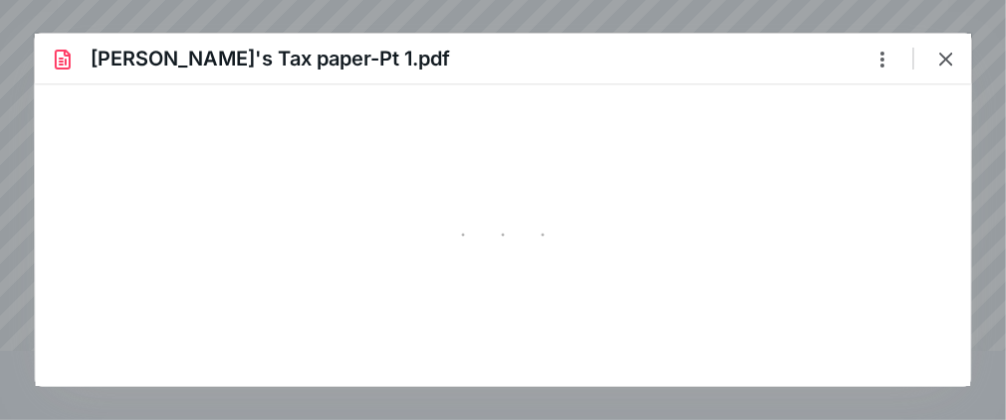 scroll, scrollTop: 0, scrollLeft: 0, axis: both 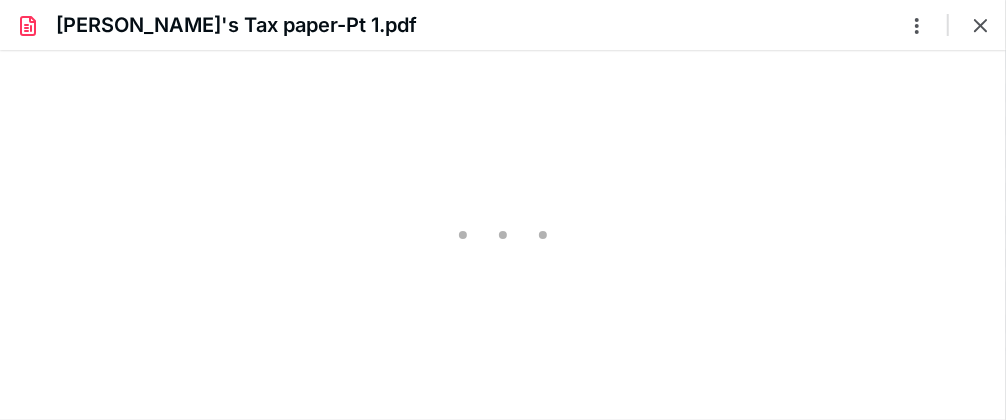 type on "161" 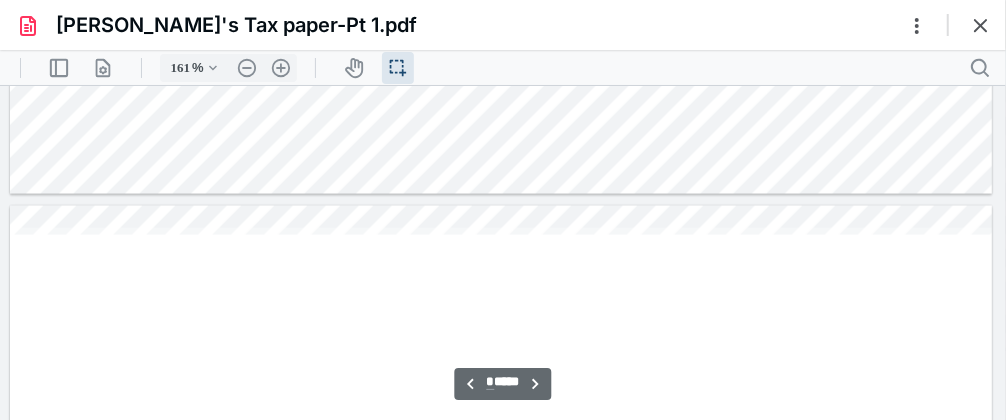 scroll, scrollTop: 5141, scrollLeft: 0, axis: vertical 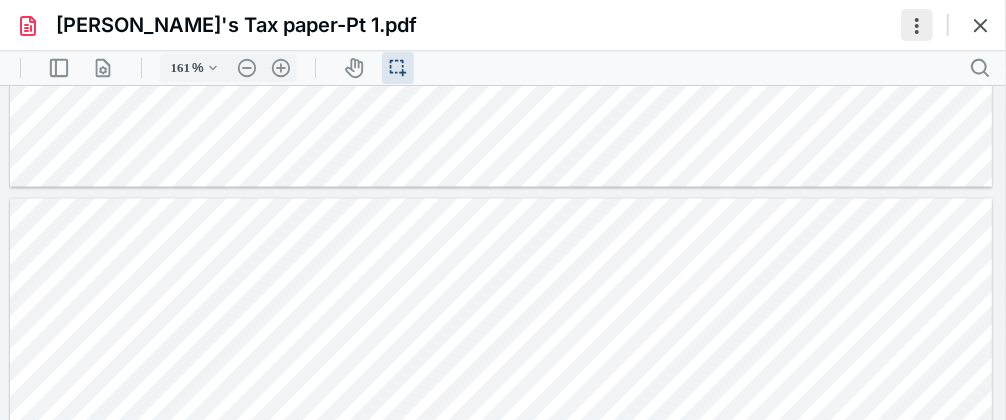 click at bounding box center (917, 25) 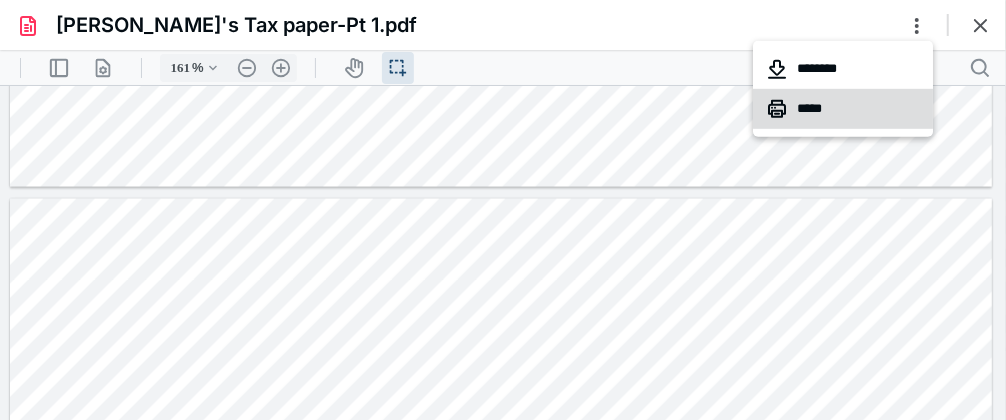 click on "*****" at bounding box center [844, 109] 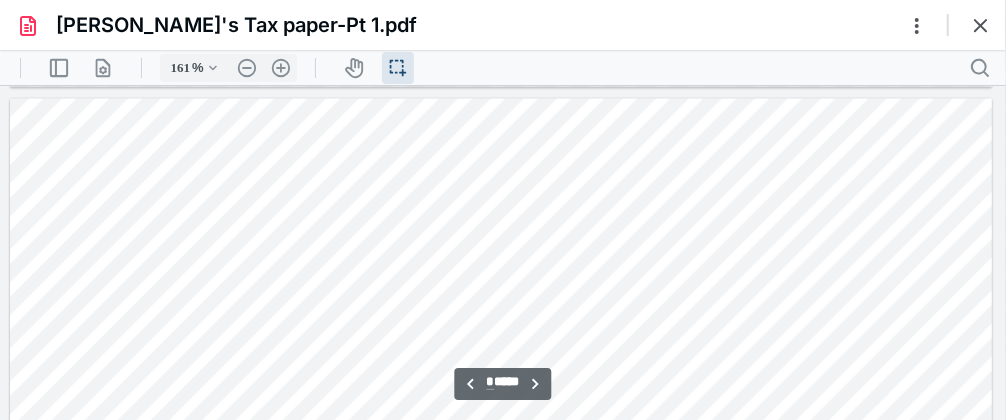 scroll, scrollTop: 5341, scrollLeft: 0, axis: vertical 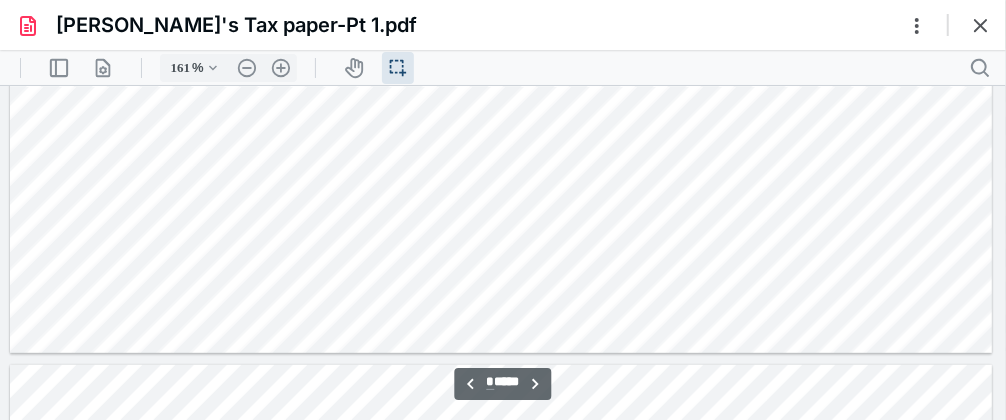 type on "*" 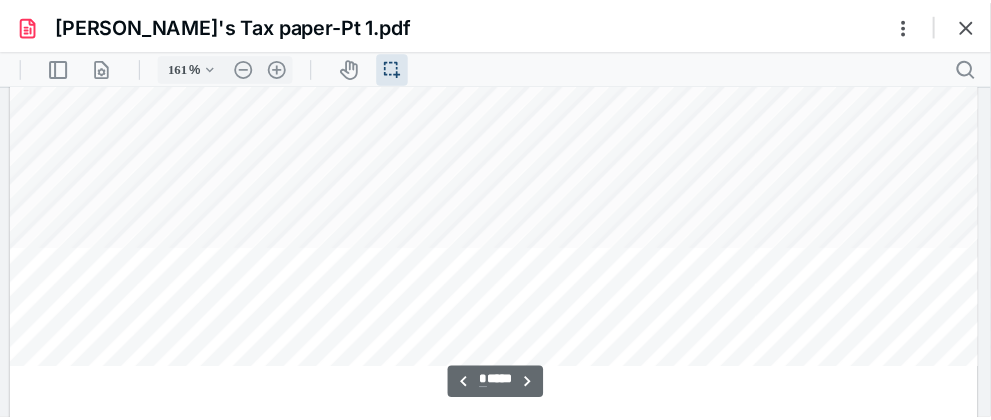 scroll, scrollTop: 8341, scrollLeft: 0, axis: vertical 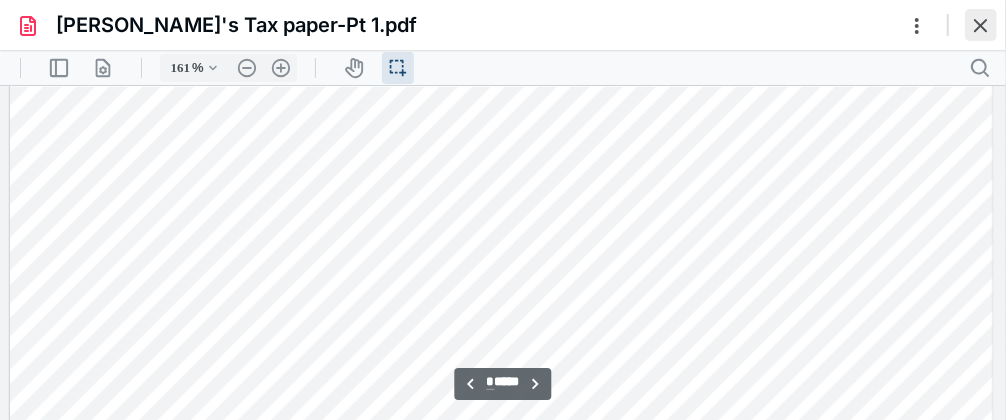click at bounding box center (981, 25) 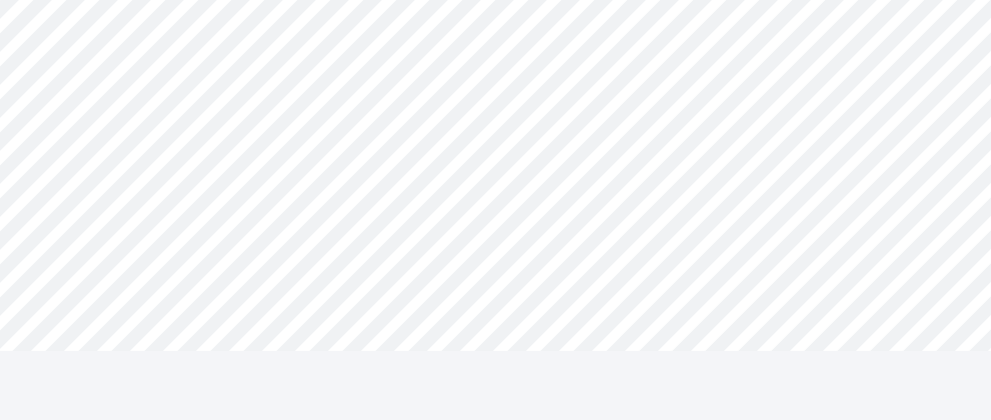 scroll, scrollTop: 0, scrollLeft: 0, axis: both 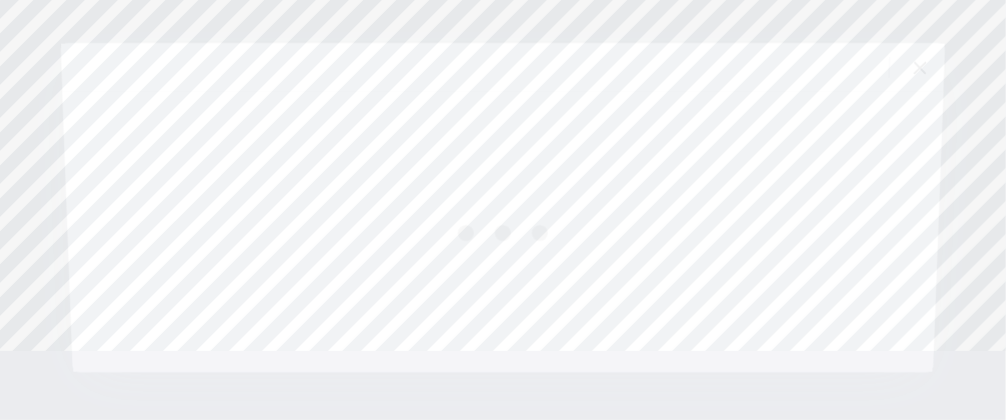 click at bounding box center (503, 231) 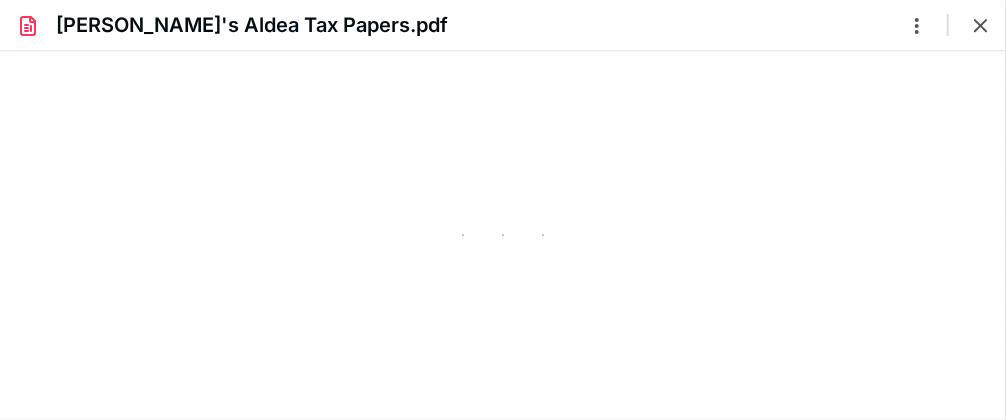 scroll, scrollTop: 0, scrollLeft: 0, axis: both 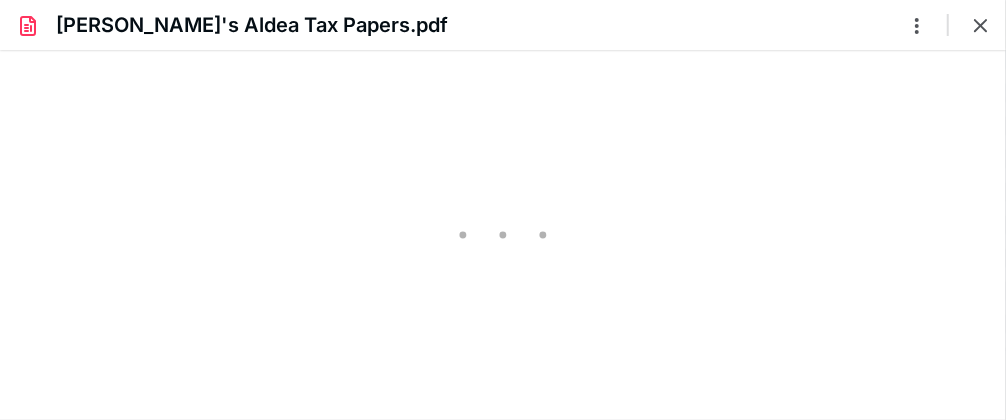 type on "161" 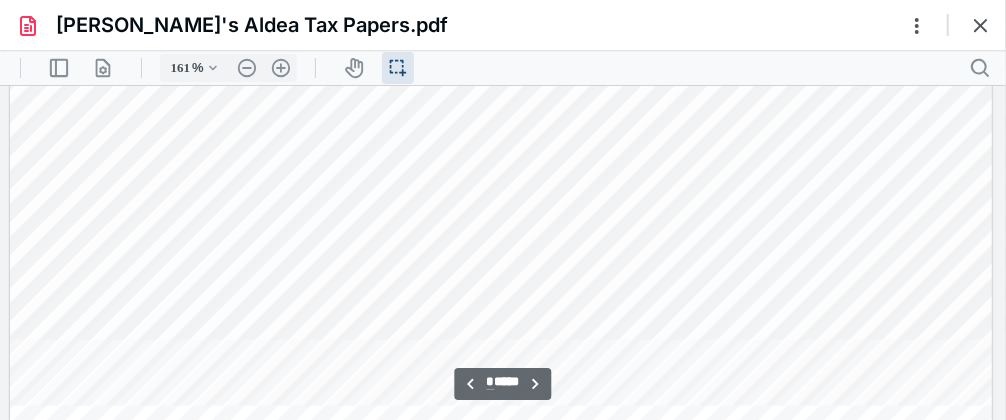 scroll, scrollTop: 1441, scrollLeft: 0, axis: vertical 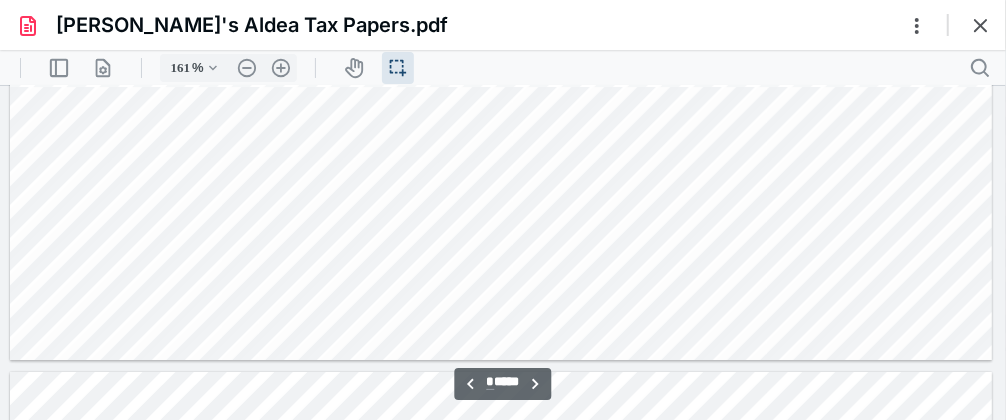 type on "*" 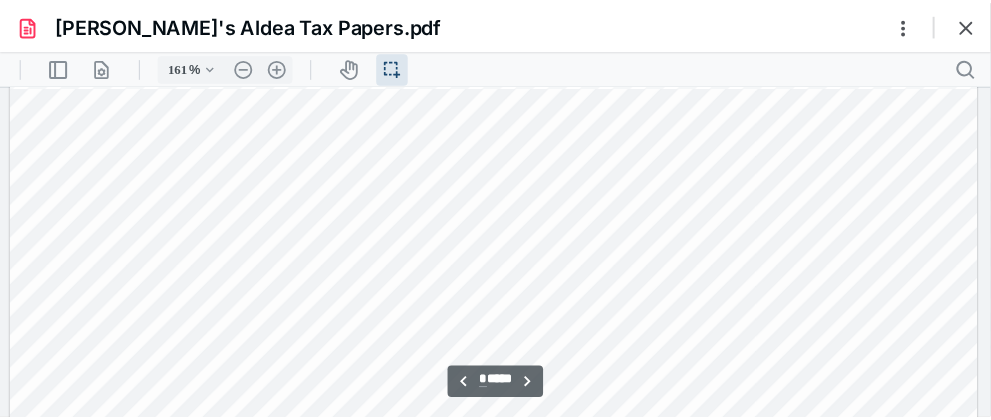 scroll, scrollTop: 7341, scrollLeft: 0, axis: vertical 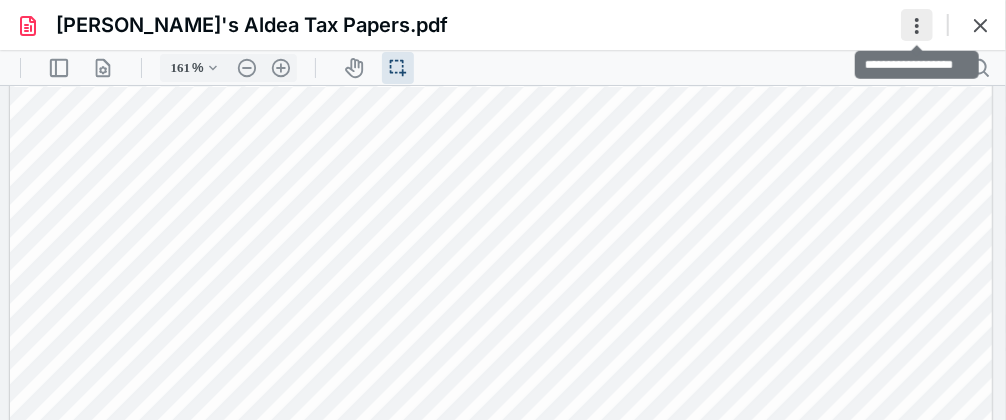 click at bounding box center (917, 25) 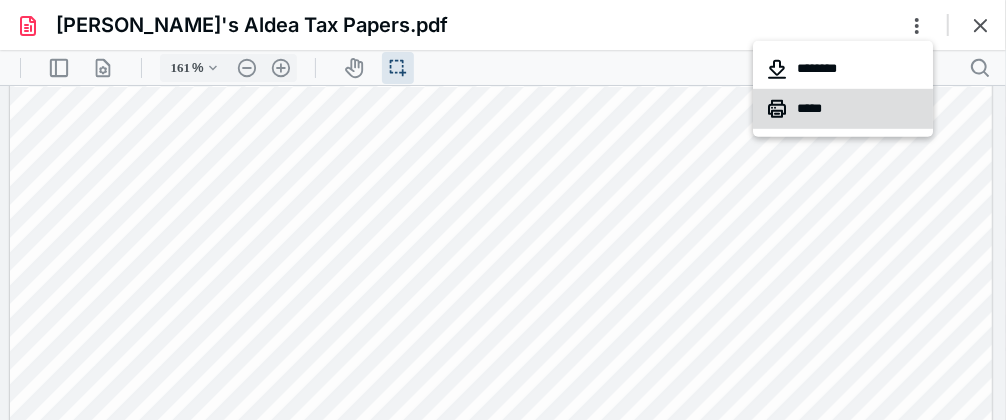 click on "*****" at bounding box center [844, 109] 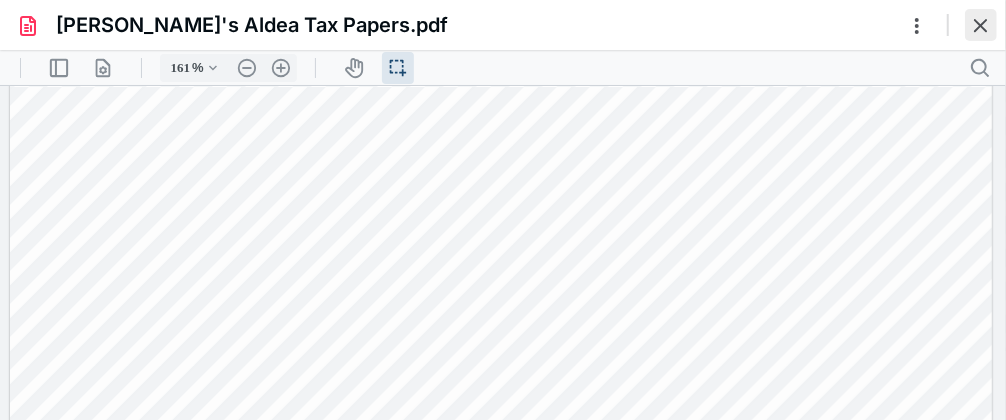 click at bounding box center [981, 25] 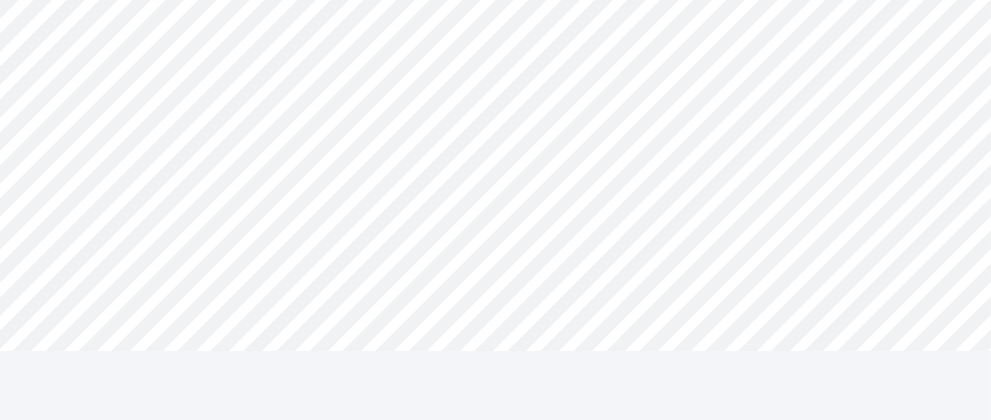 scroll, scrollTop: 255, scrollLeft: 0, axis: vertical 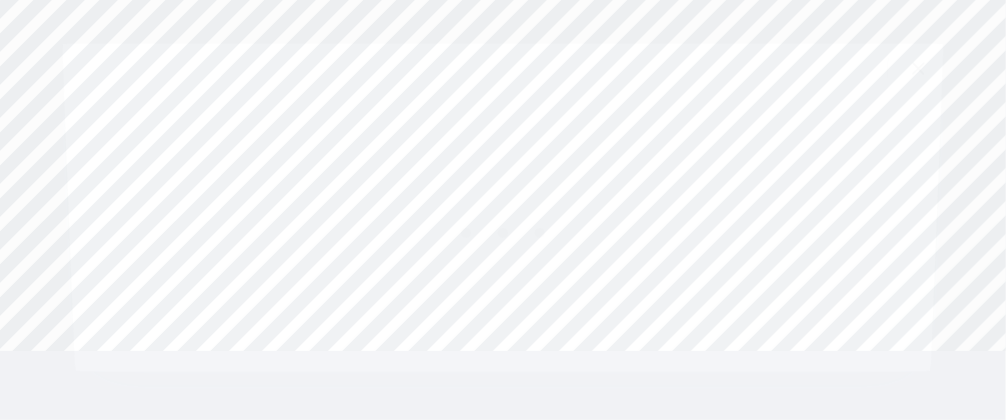 click at bounding box center (503, 231) 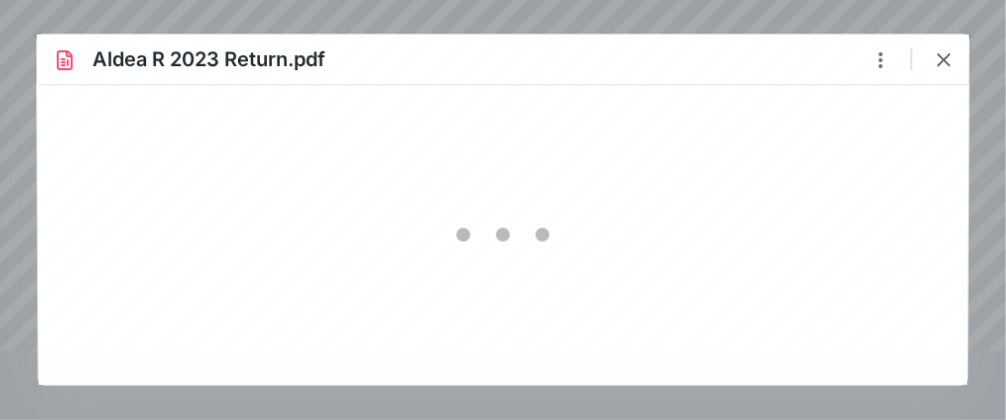 scroll, scrollTop: 0, scrollLeft: 0, axis: both 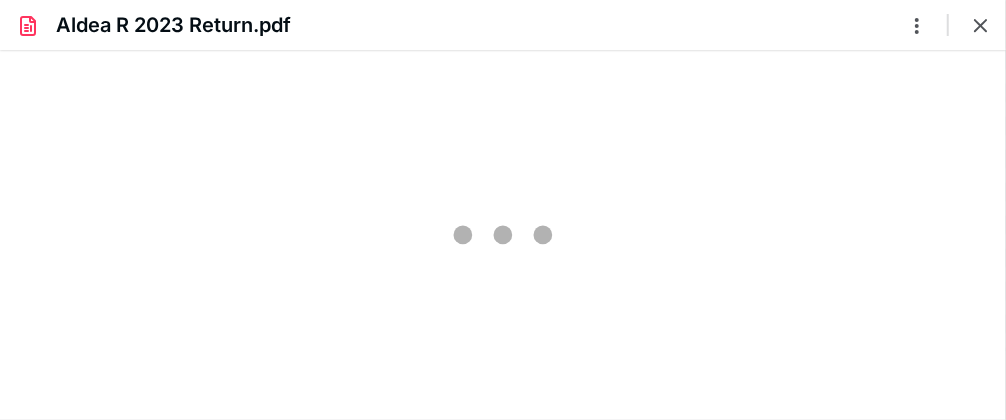 type on "161" 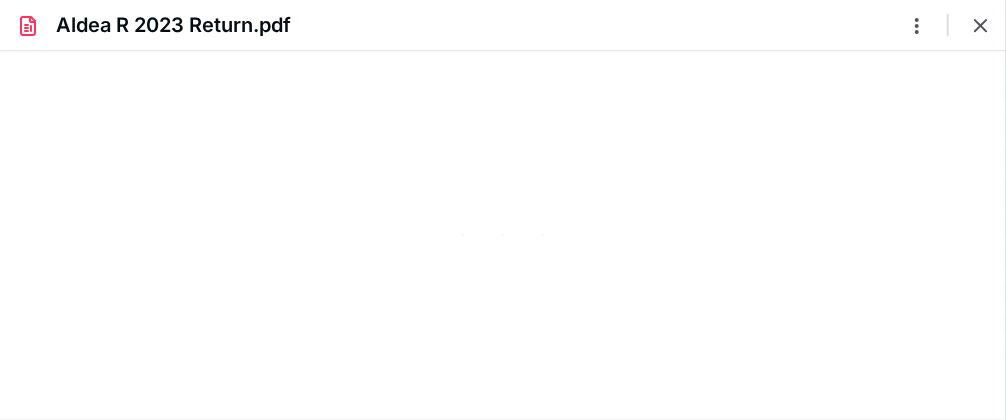scroll, scrollTop: 41, scrollLeft: 142, axis: both 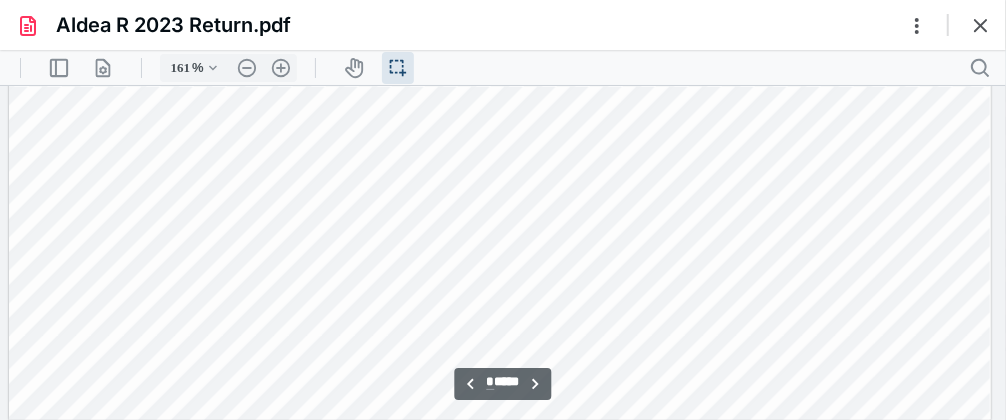 type on "*" 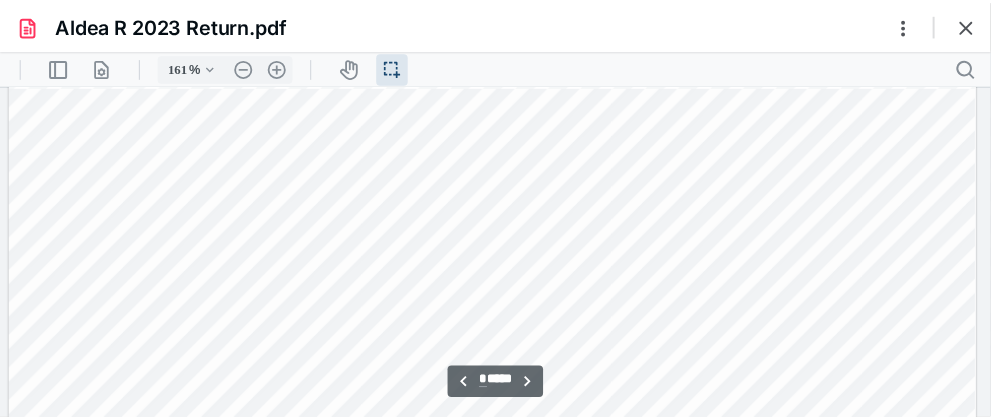scroll, scrollTop: 8941, scrollLeft: 142, axis: both 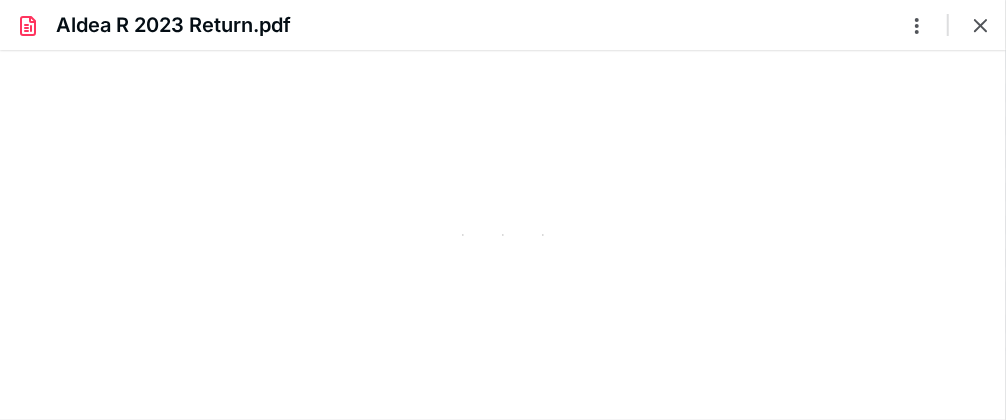 type on "161" 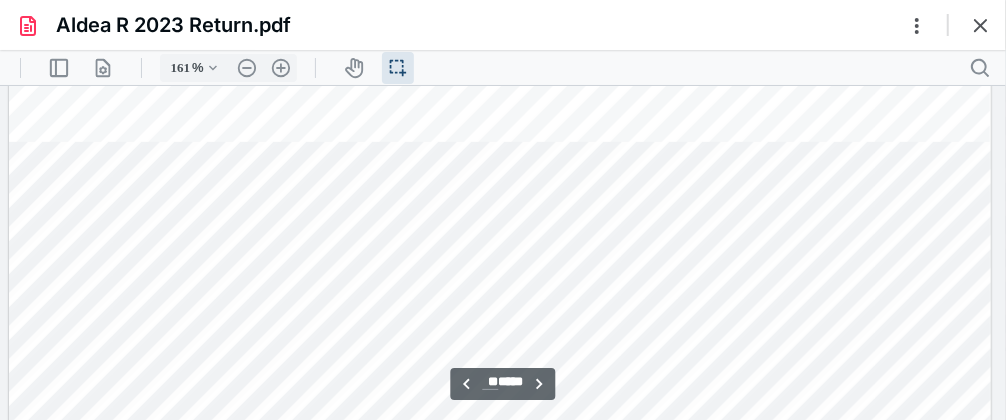 scroll, scrollTop: 21941, scrollLeft: 142, axis: both 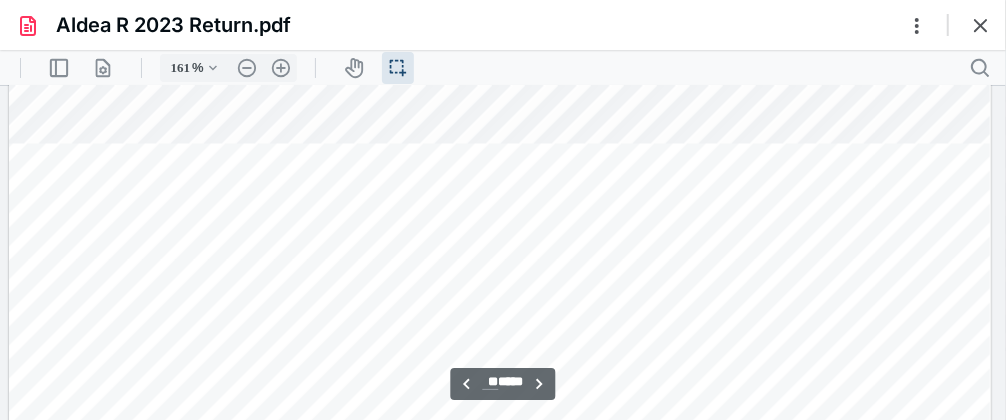 type on "**" 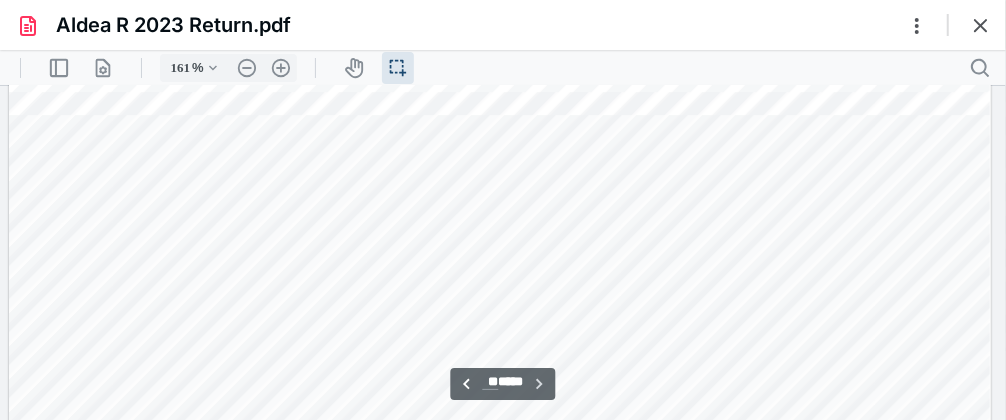 scroll, scrollTop: 35307, scrollLeft: 142, axis: both 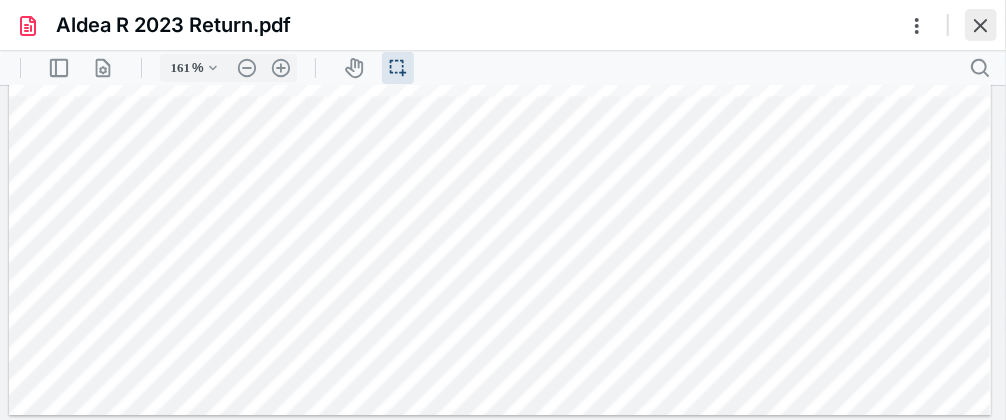 click at bounding box center [981, 25] 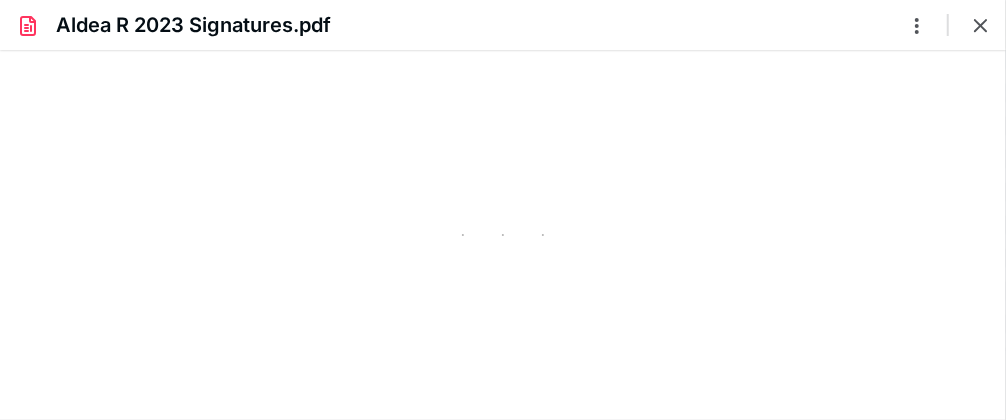 scroll, scrollTop: 0, scrollLeft: 0, axis: both 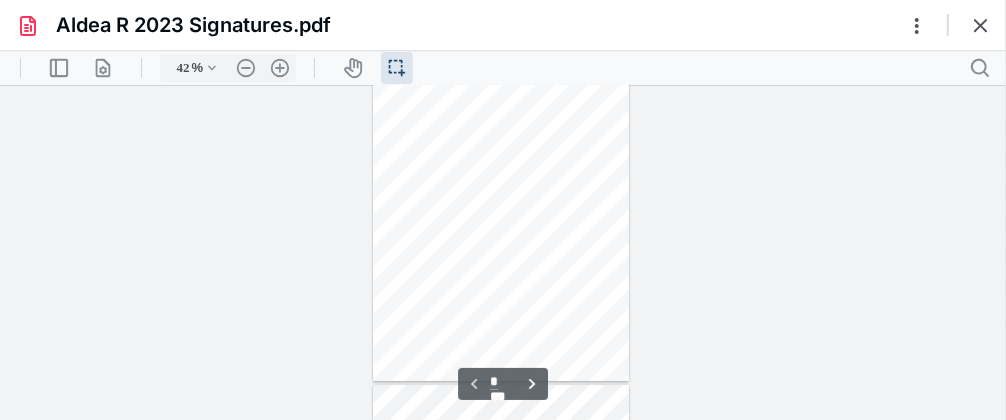 type on "160" 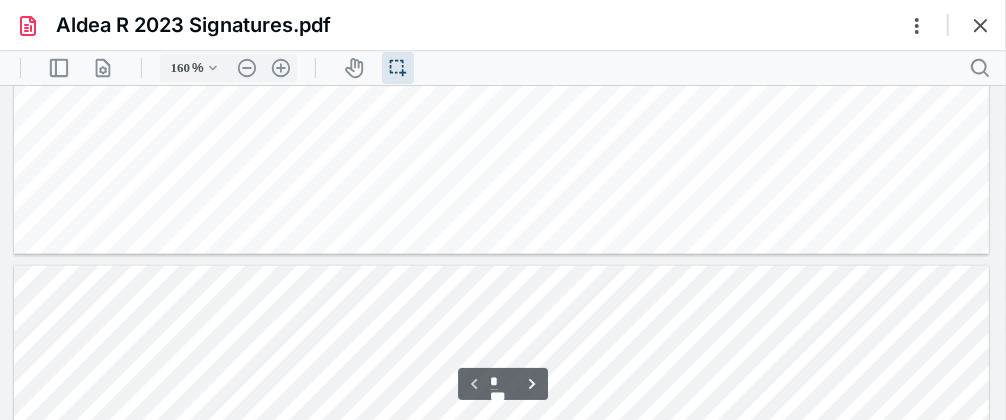 type on "*" 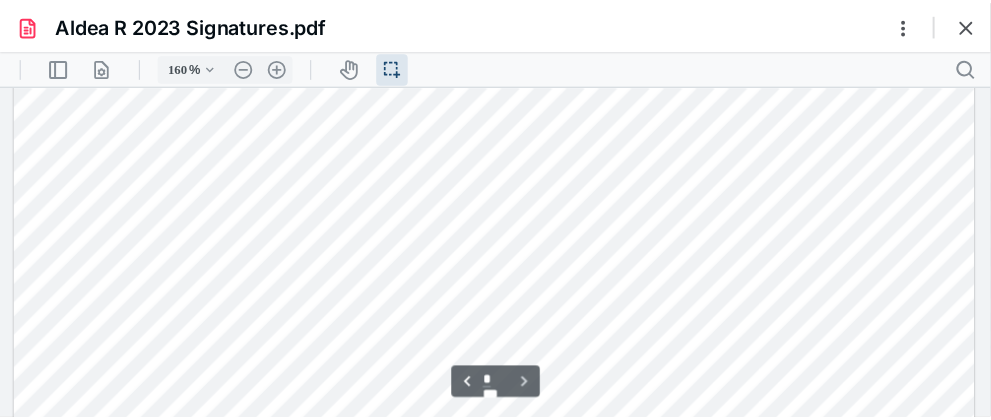 scroll, scrollTop: 2213, scrollLeft: 0, axis: vertical 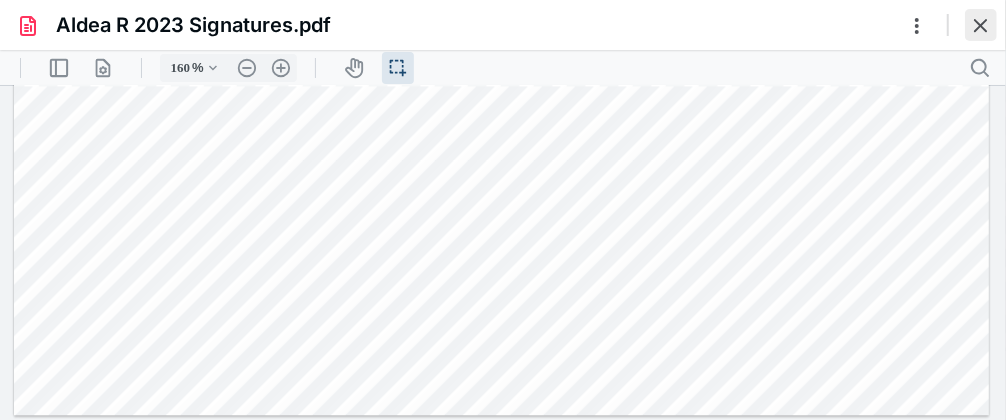 click at bounding box center [981, 25] 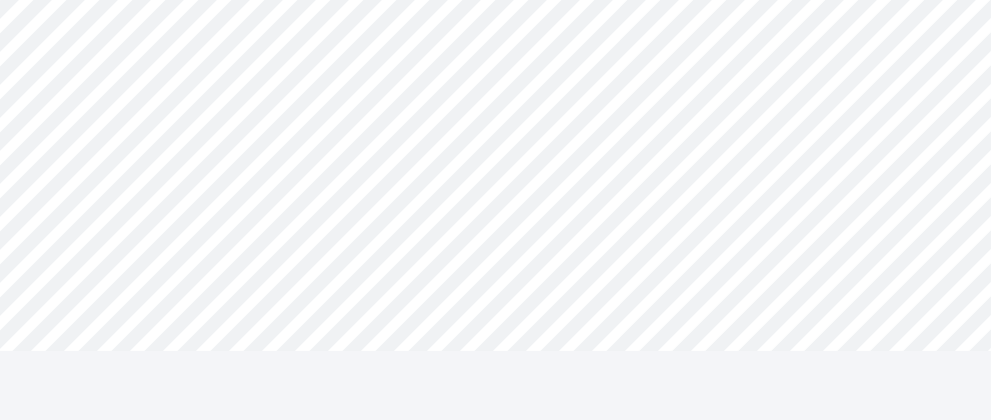 scroll, scrollTop: 0, scrollLeft: 0, axis: both 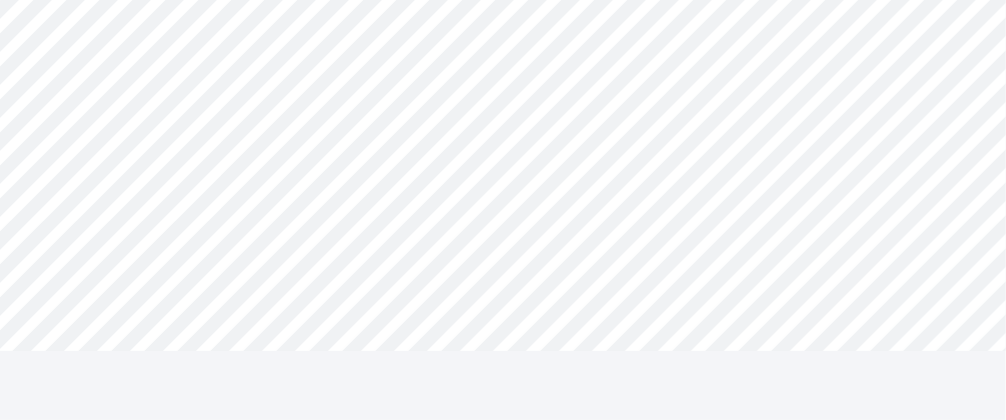 click at bounding box center [503, 231] 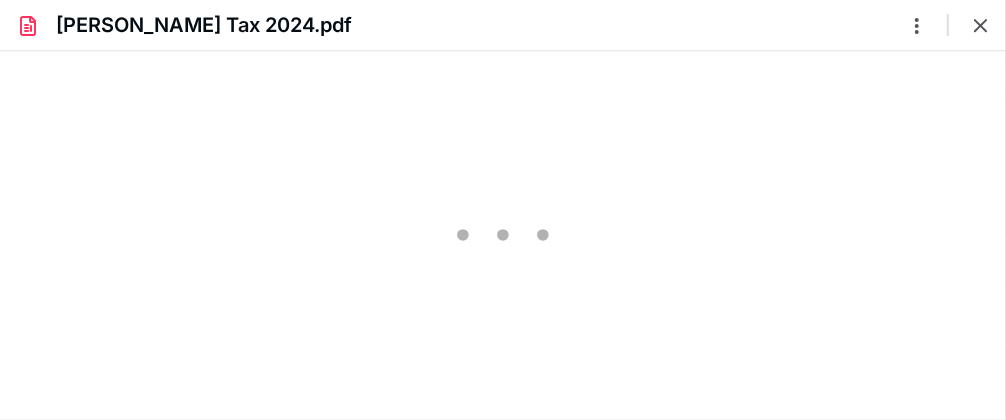 scroll, scrollTop: 0, scrollLeft: 0, axis: both 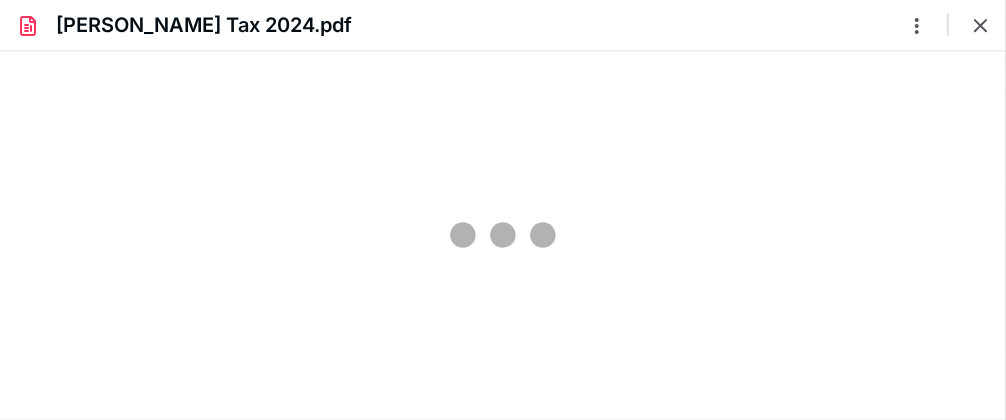 type on "125" 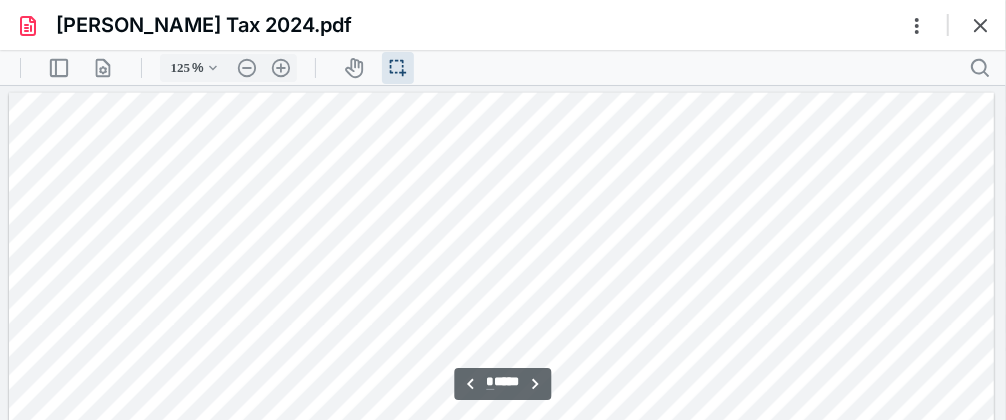 scroll, scrollTop: 1640, scrollLeft: 0, axis: vertical 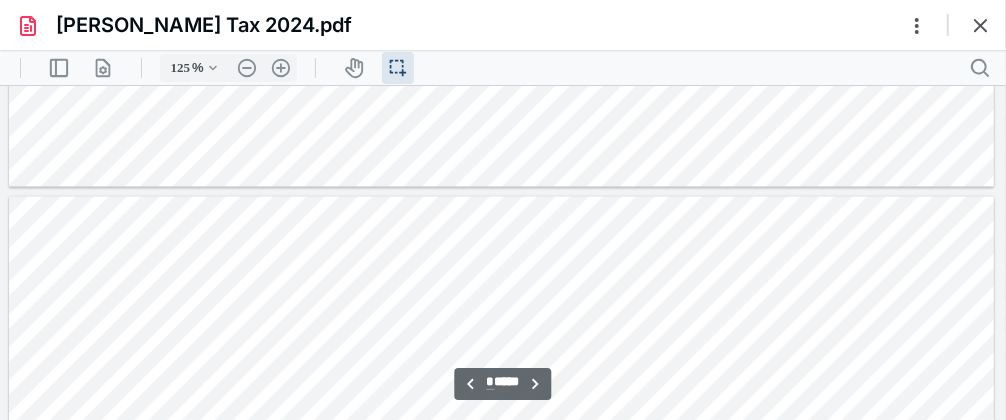 type on "*" 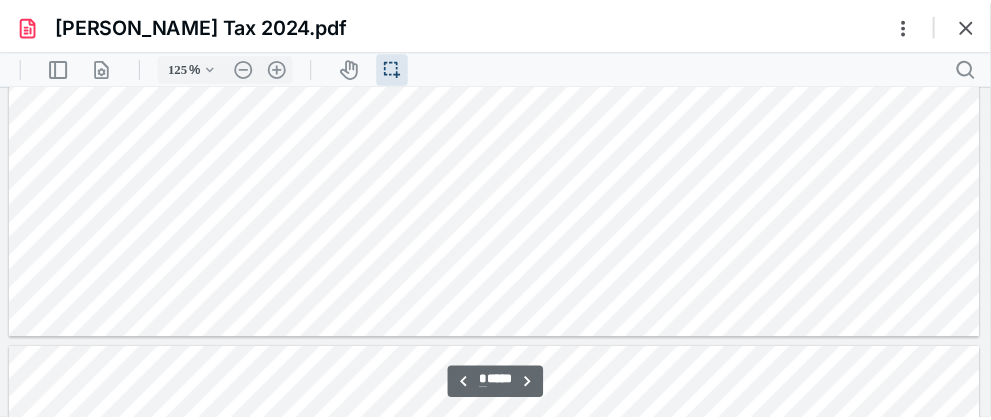 scroll, scrollTop: 4940, scrollLeft: 0, axis: vertical 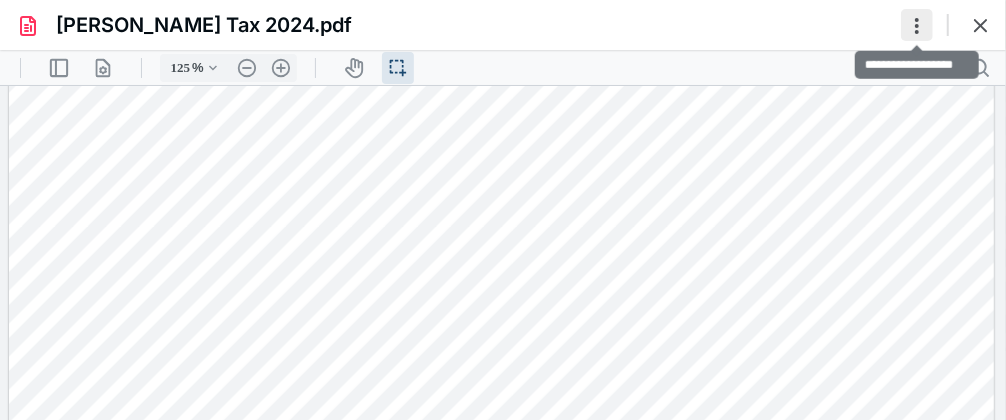 click at bounding box center [917, 25] 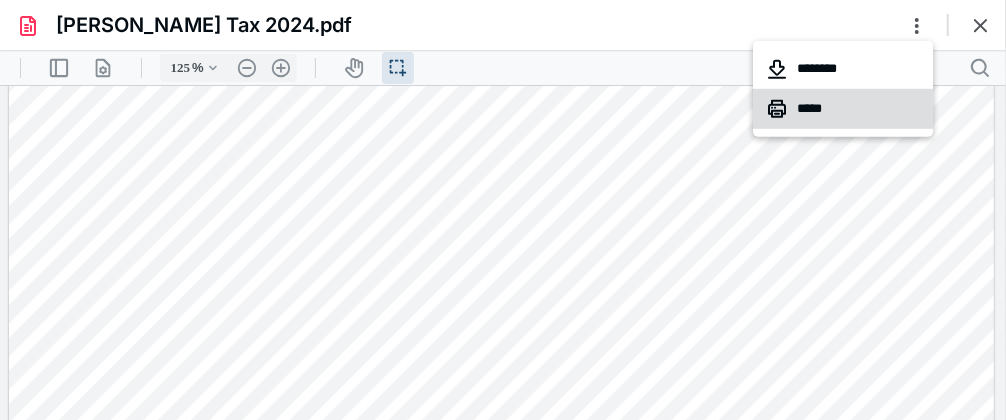 click on "*****" at bounding box center [844, 109] 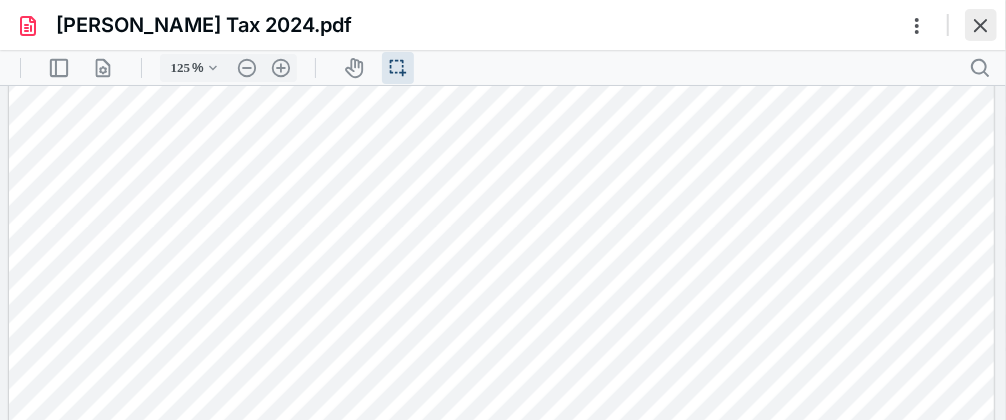 click at bounding box center [981, 25] 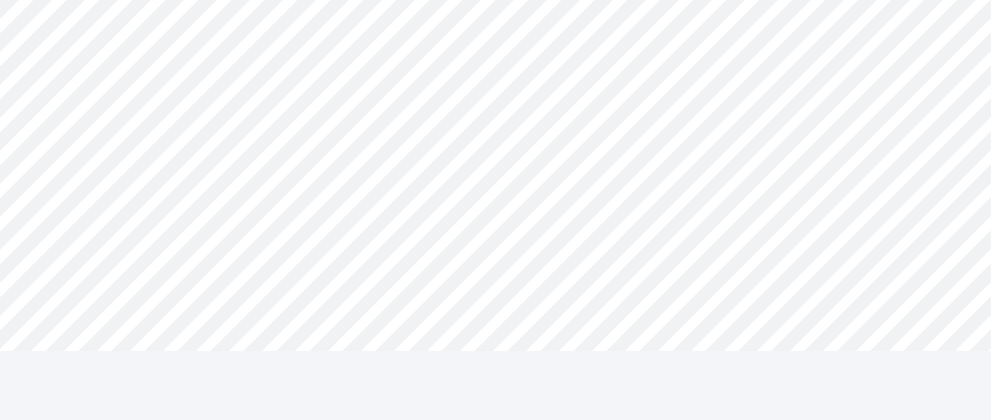 scroll, scrollTop: 200, scrollLeft: 0, axis: vertical 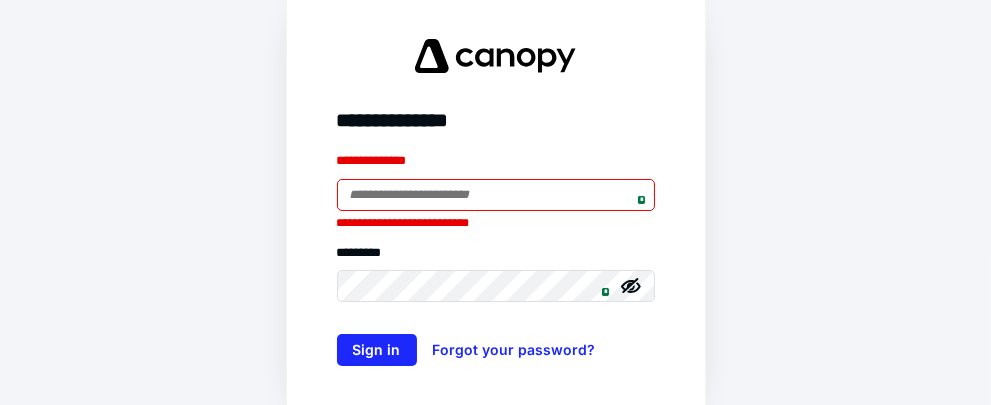 click on "*" at bounding box center (641, 200) 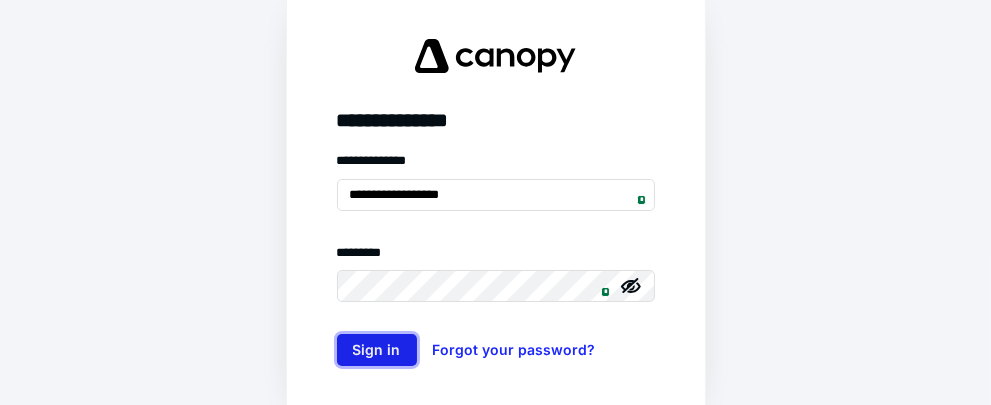 click on "Sign in" at bounding box center (377, 350) 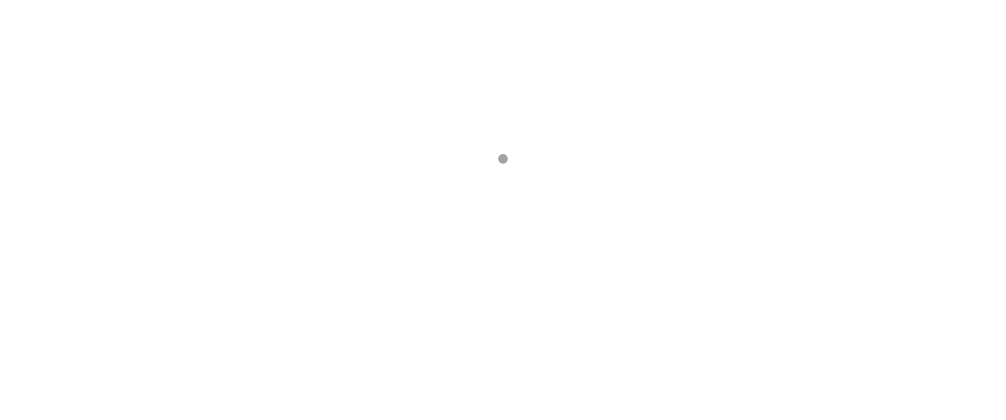 scroll, scrollTop: 0, scrollLeft: 0, axis: both 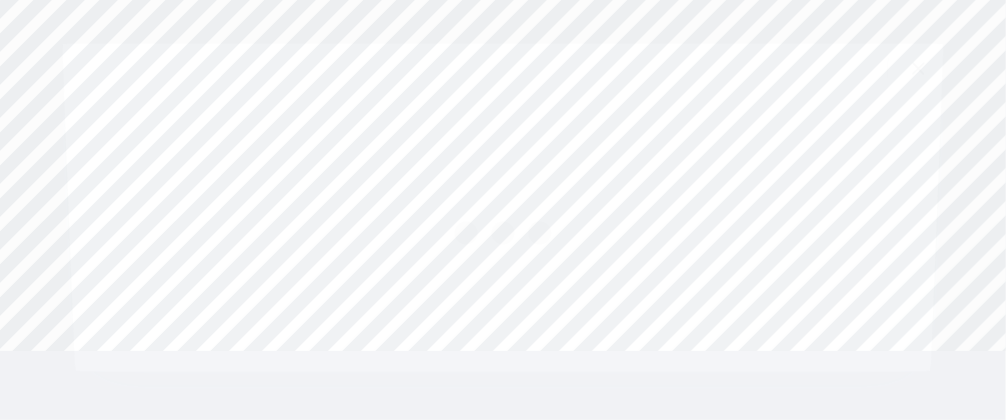 click at bounding box center [503, 231] 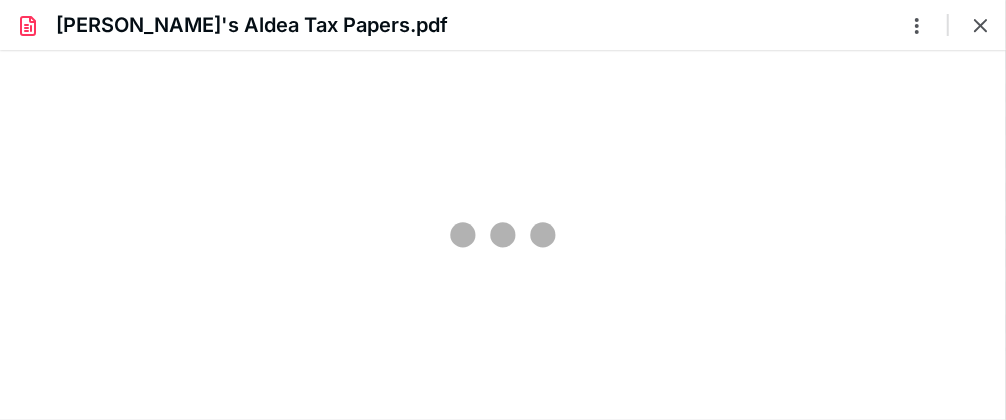 scroll, scrollTop: 0, scrollLeft: 0, axis: both 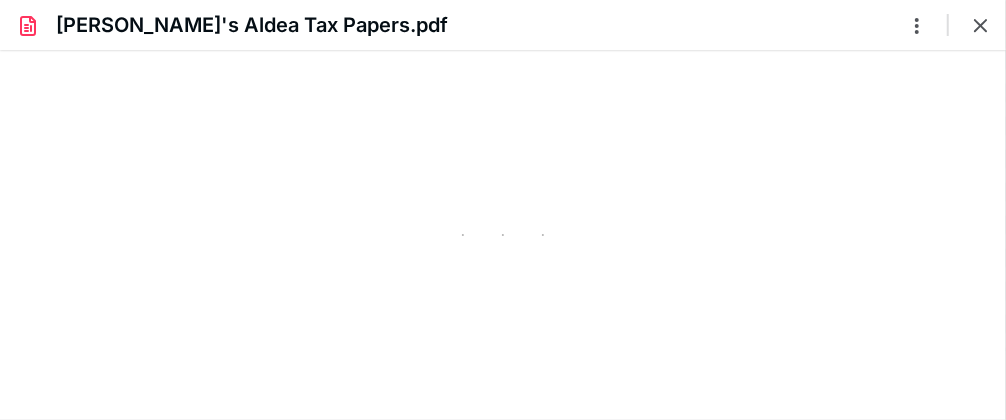 type on "161" 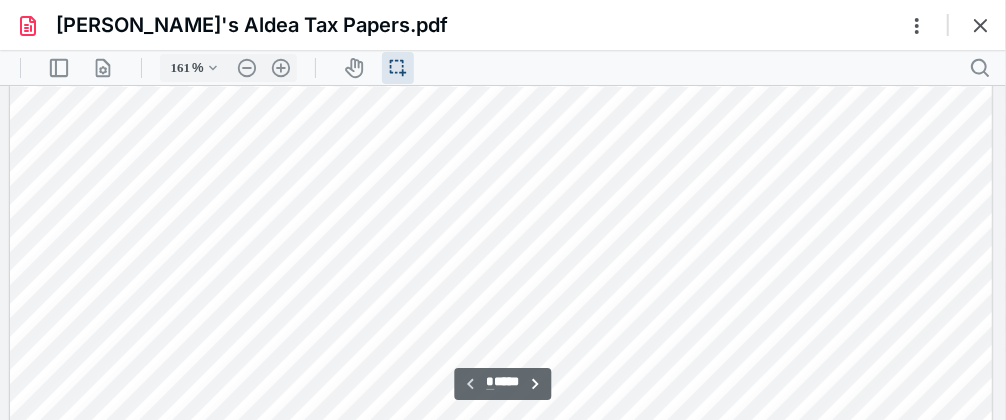 scroll, scrollTop: 0, scrollLeft: 0, axis: both 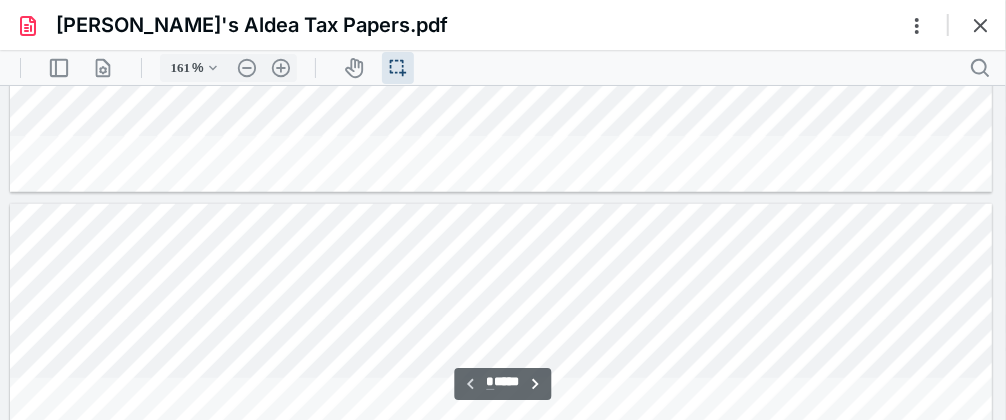 type on "*" 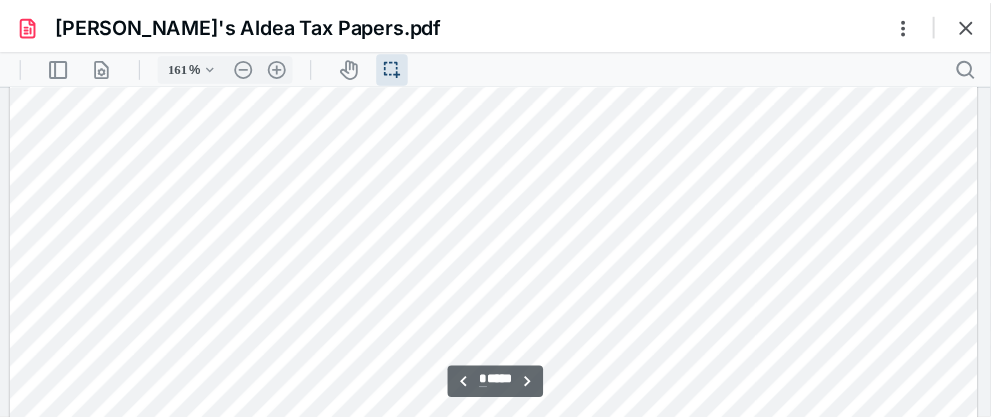 scroll, scrollTop: 1400, scrollLeft: 0, axis: vertical 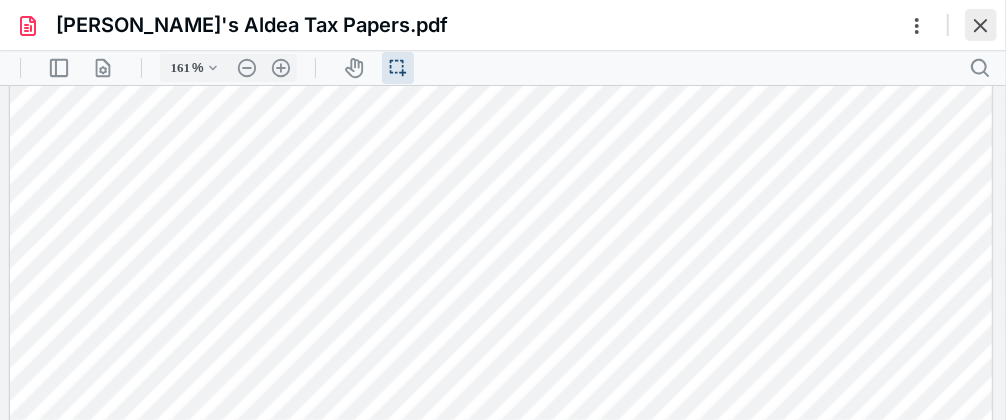 click at bounding box center [981, 25] 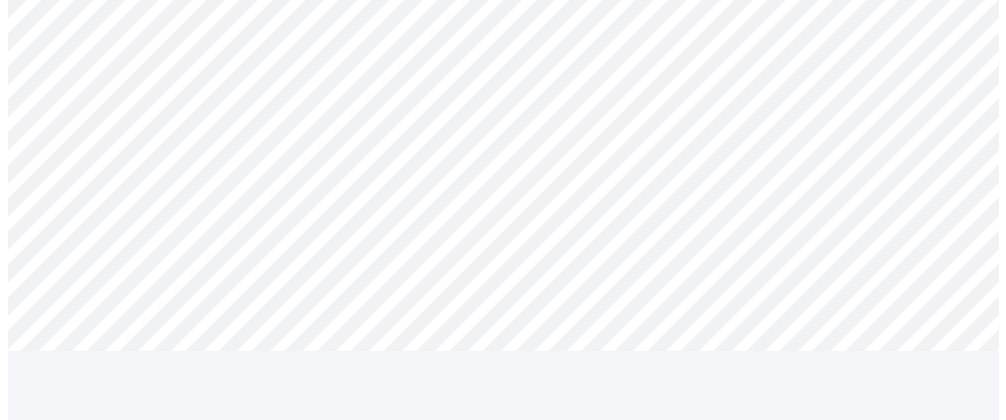 scroll, scrollTop: 500, scrollLeft: 0, axis: vertical 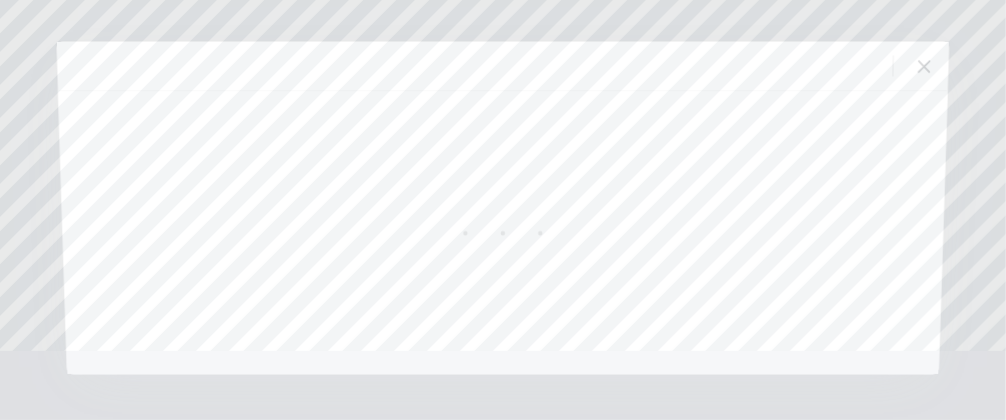 click at bounding box center [502, 232] 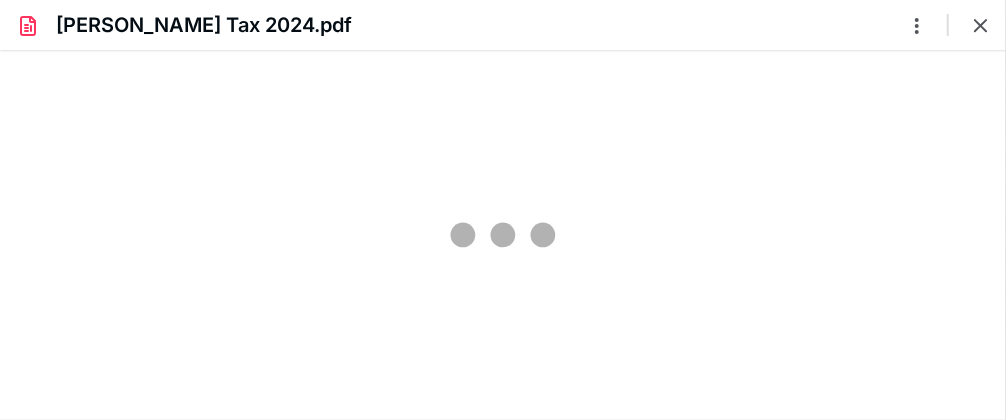 scroll, scrollTop: 0, scrollLeft: 0, axis: both 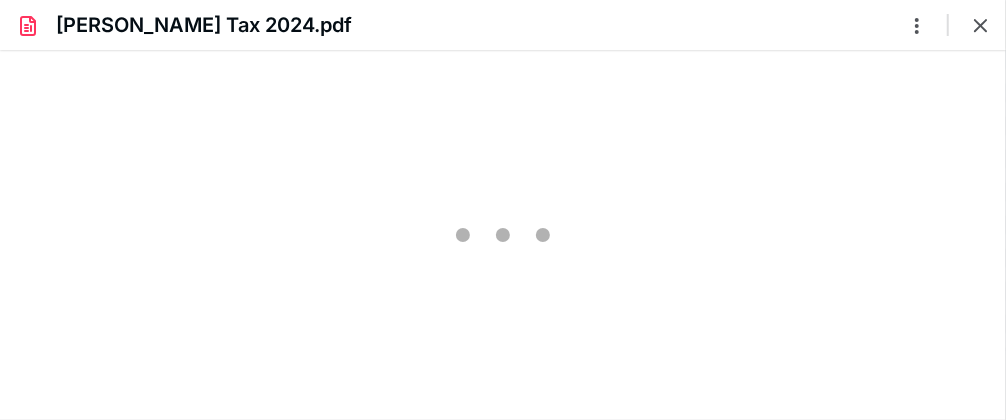 type on "125" 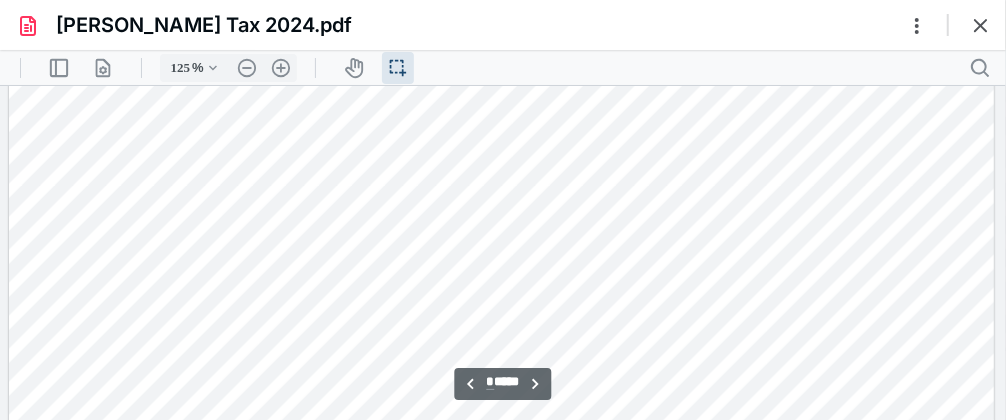 scroll, scrollTop: 5040, scrollLeft: 0, axis: vertical 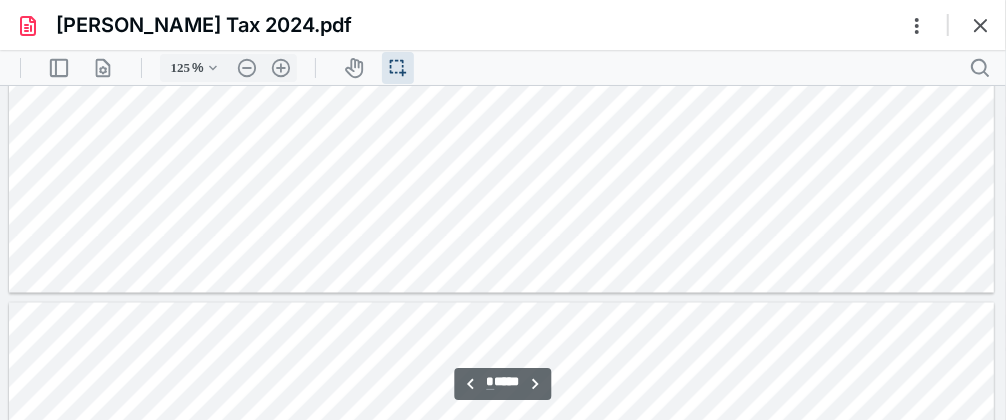 type on "*" 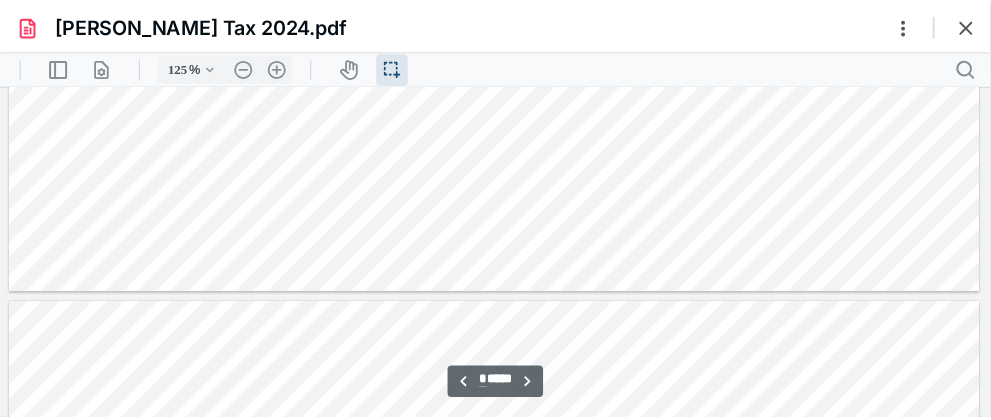 scroll, scrollTop: 5440, scrollLeft: 0, axis: vertical 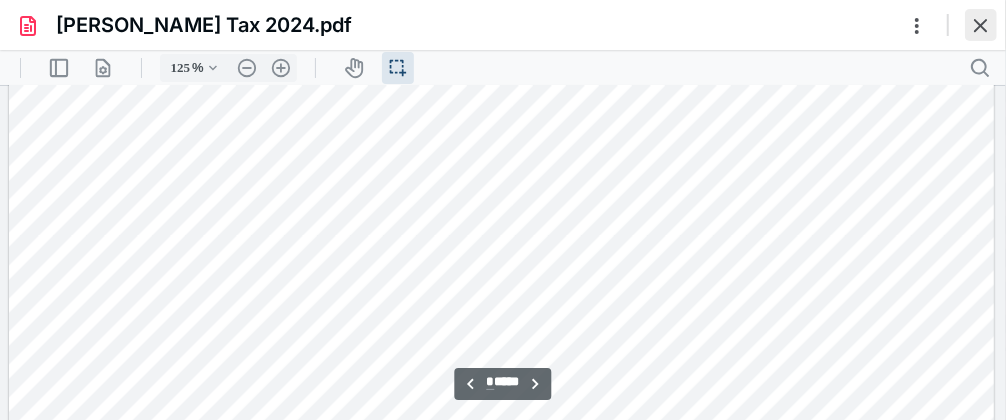 click at bounding box center [981, 25] 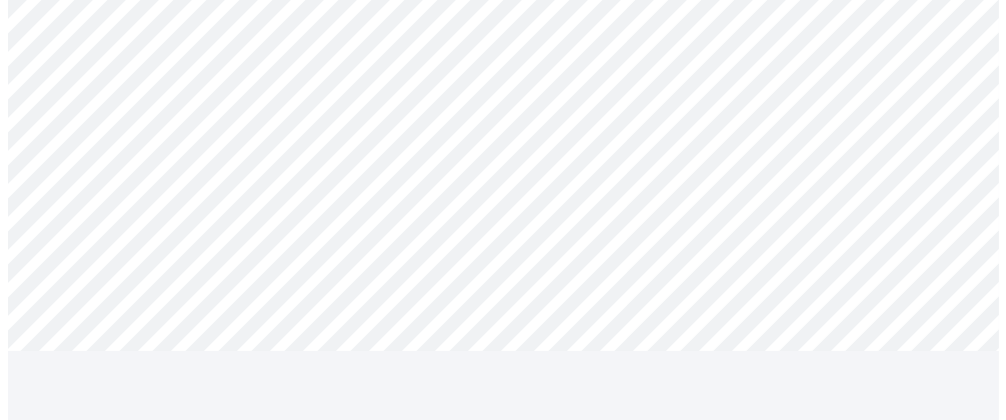 scroll, scrollTop: 700, scrollLeft: 0, axis: vertical 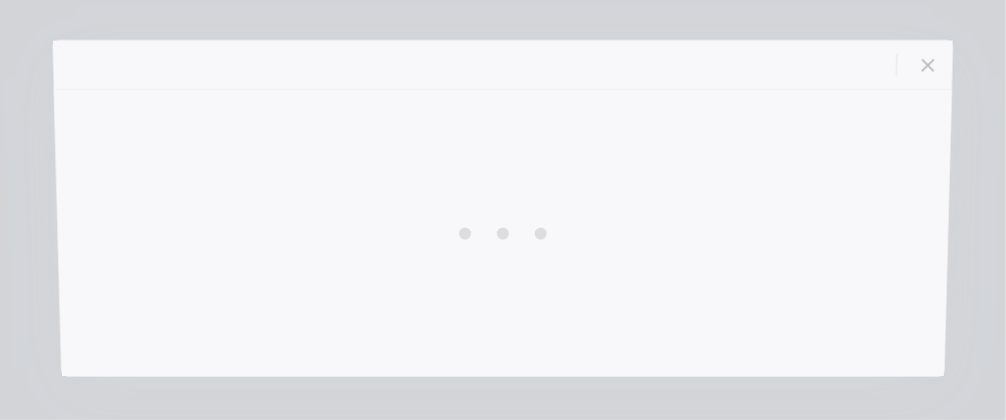 click at bounding box center (502, 232) 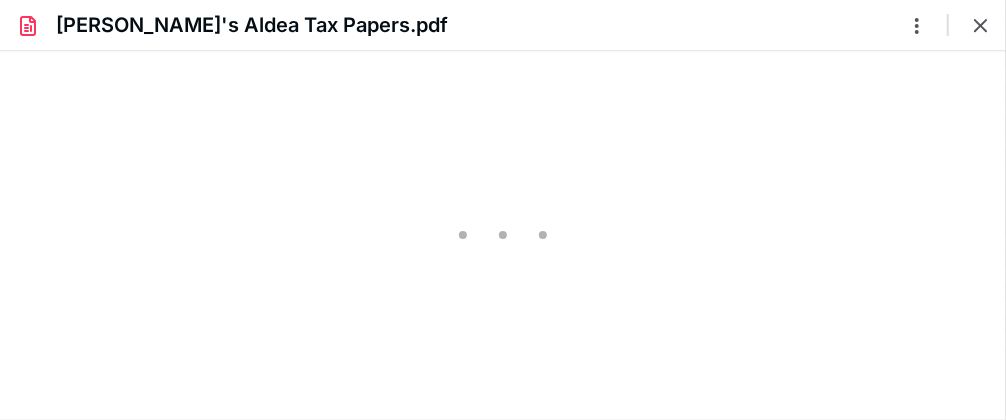 scroll, scrollTop: 0, scrollLeft: 0, axis: both 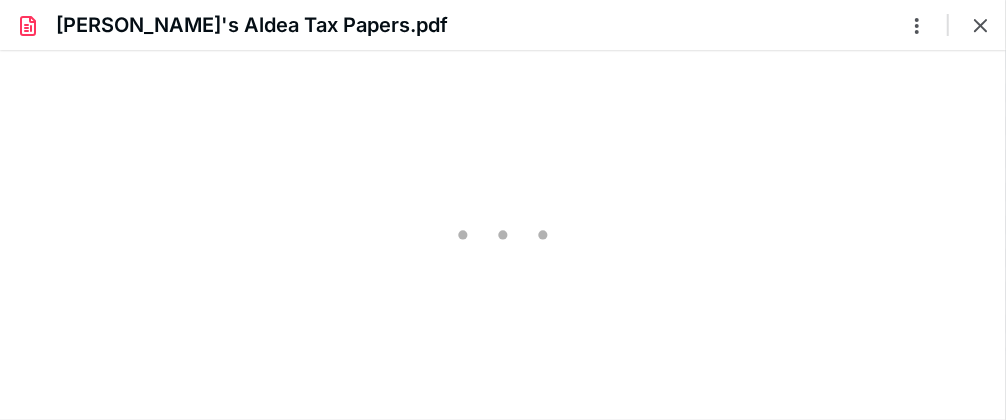 type on "161" 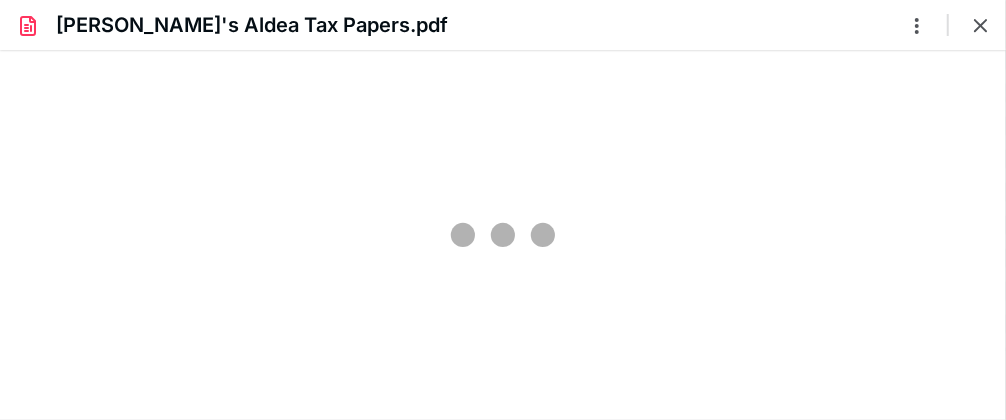 scroll, scrollTop: 41, scrollLeft: 0, axis: vertical 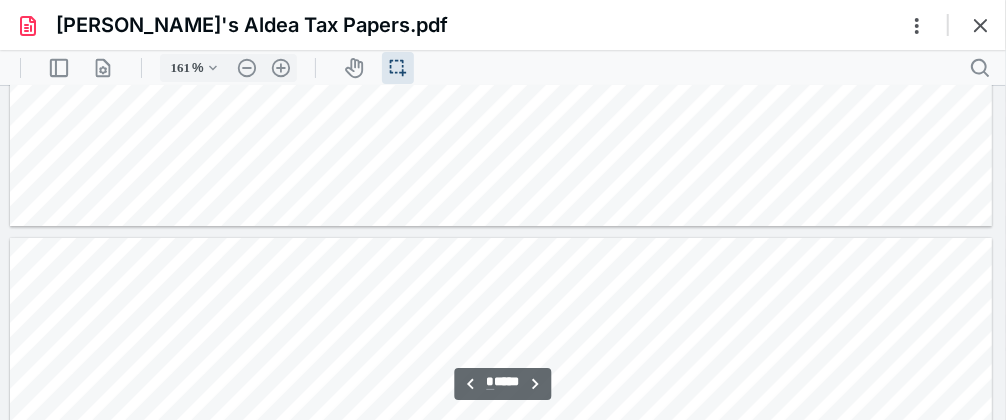 type on "**" 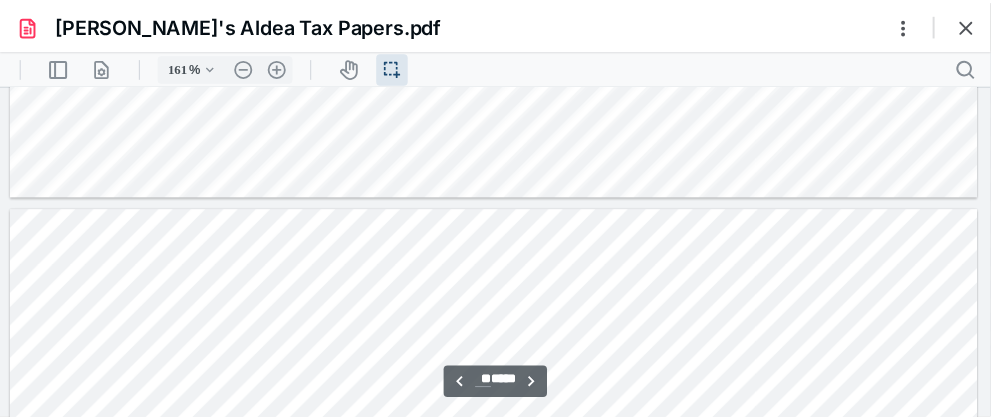 scroll, scrollTop: 10864, scrollLeft: 0, axis: vertical 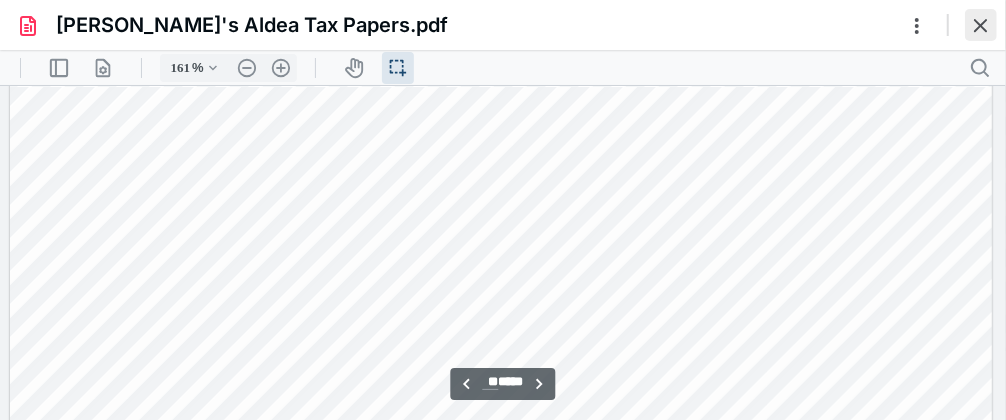 click at bounding box center [981, 25] 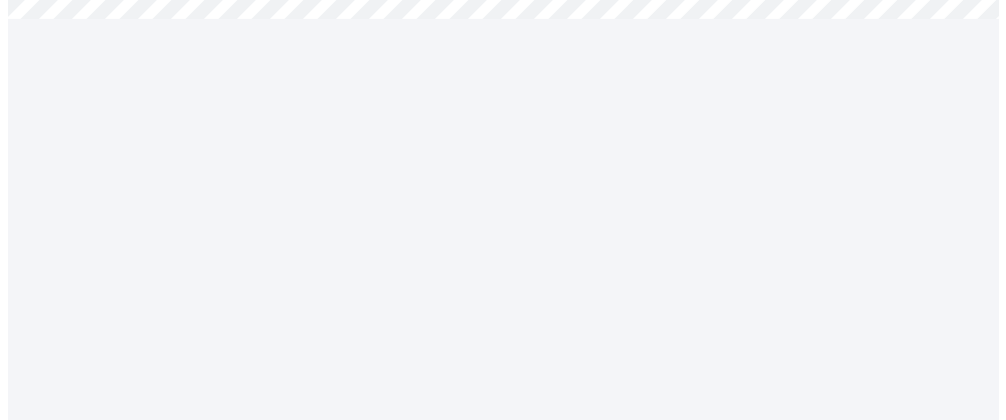 scroll, scrollTop: 815, scrollLeft: 0, axis: vertical 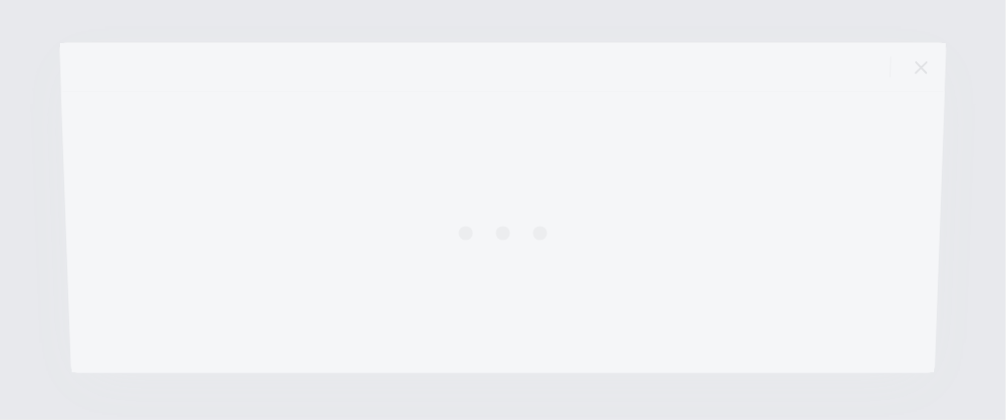 click at bounding box center (503, 232) 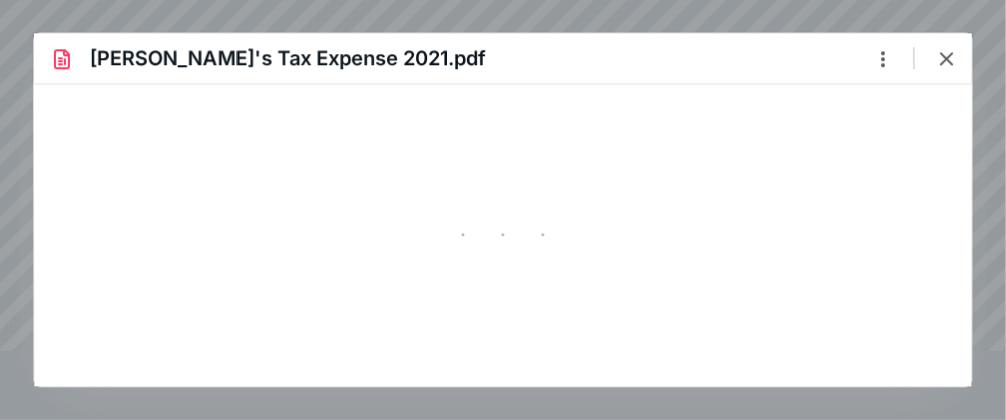 scroll, scrollTop: 0, scrollLeft: 0, axis: both 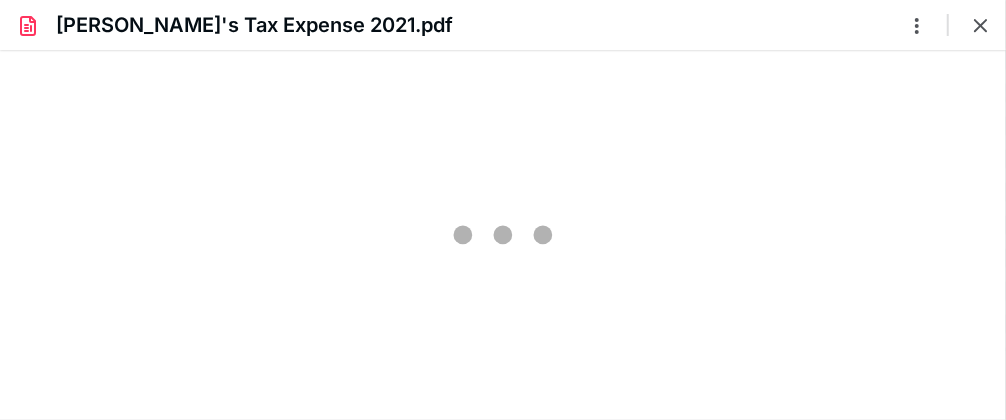 type on "161" 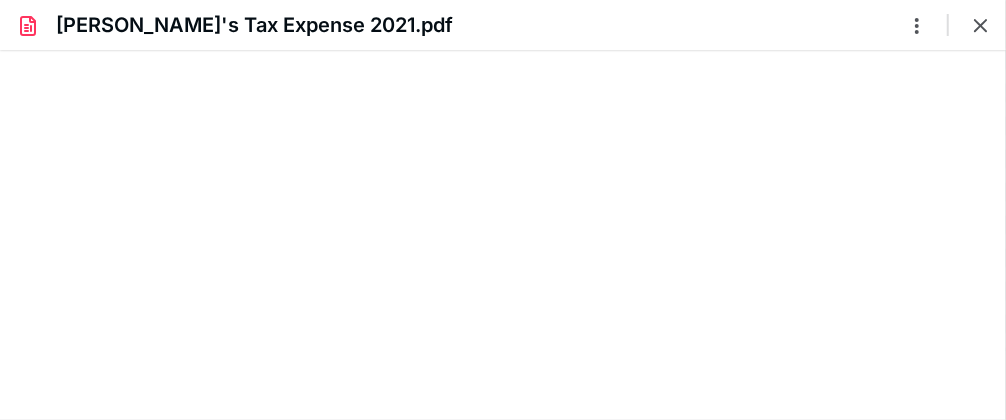 scroll, scrollTop: 41, scrollLeft: 0, axis: vertical 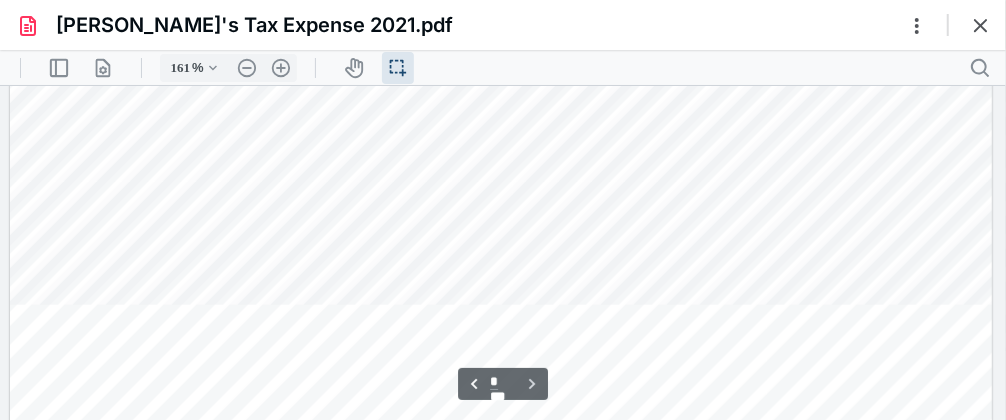 type on "*" 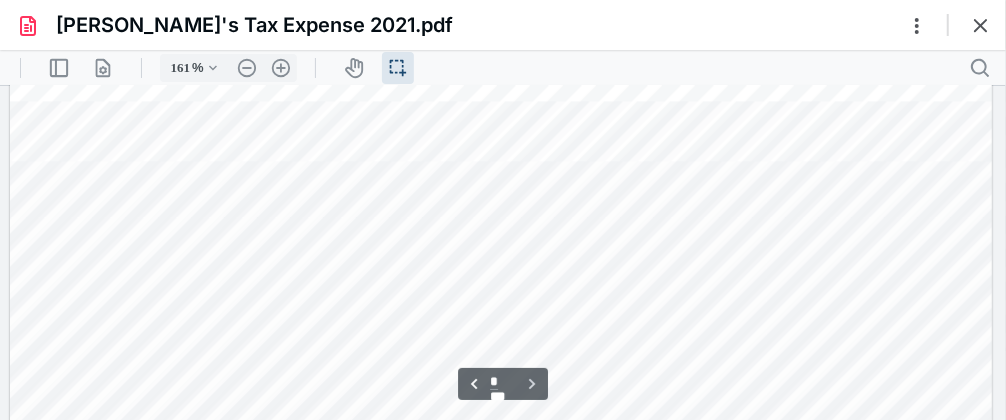 scroll, scrollTop: 2131, scrollLeft: 0, axis: vertical 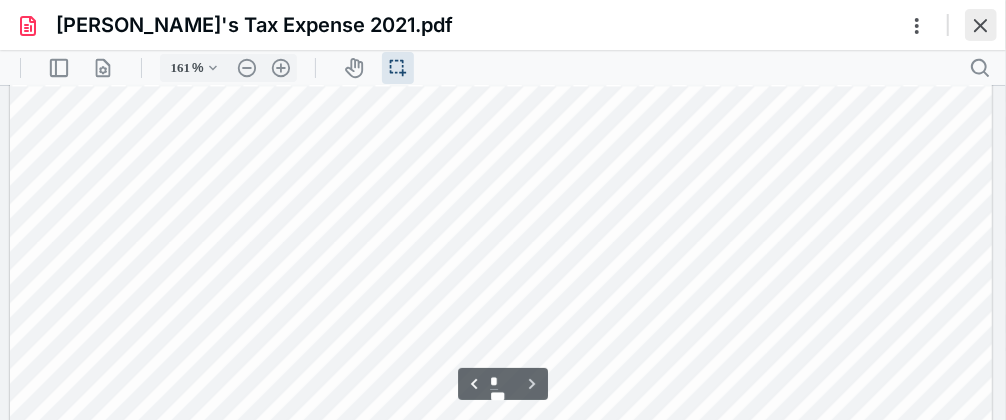 click at bounding box center [981, 25] 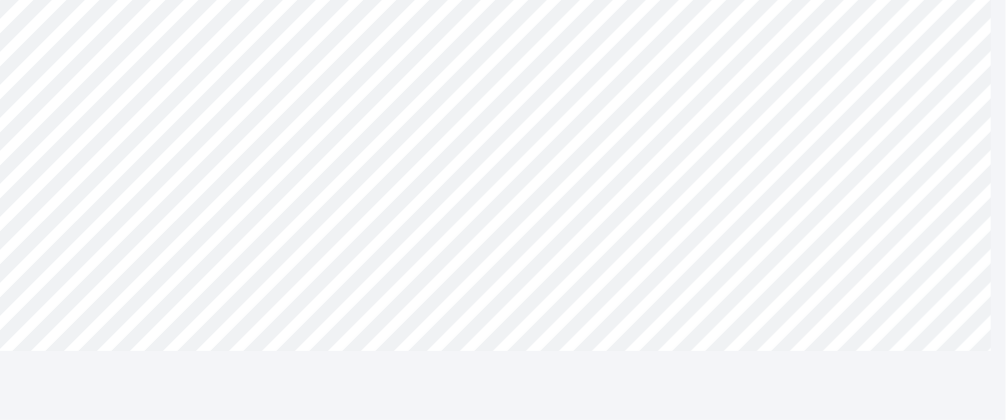 click at bounding box center (503, 231) 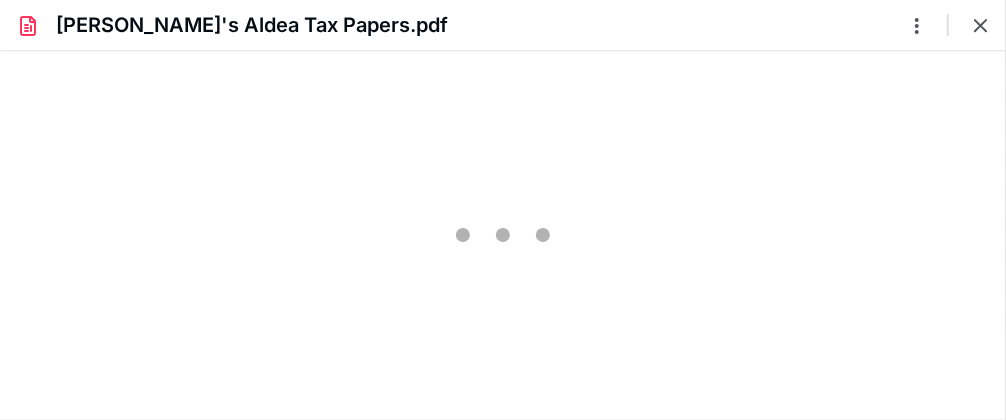 scroll, scrollTop: 0, scrollLeft: 0, axis: both 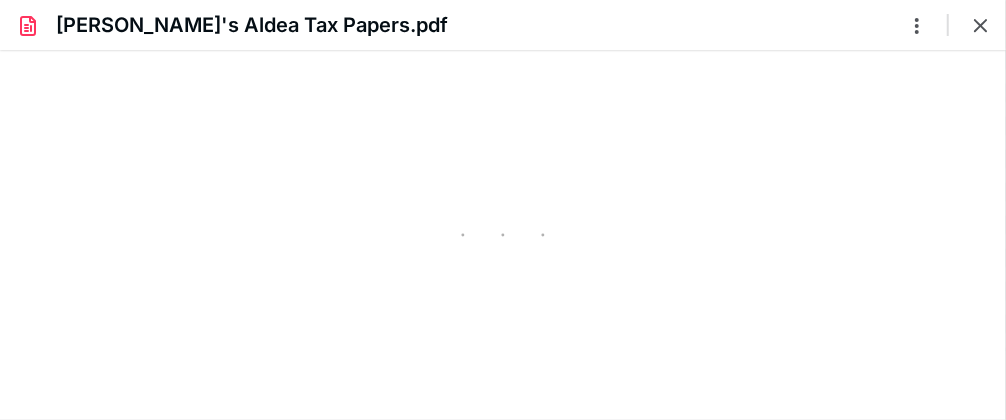 type on "161" 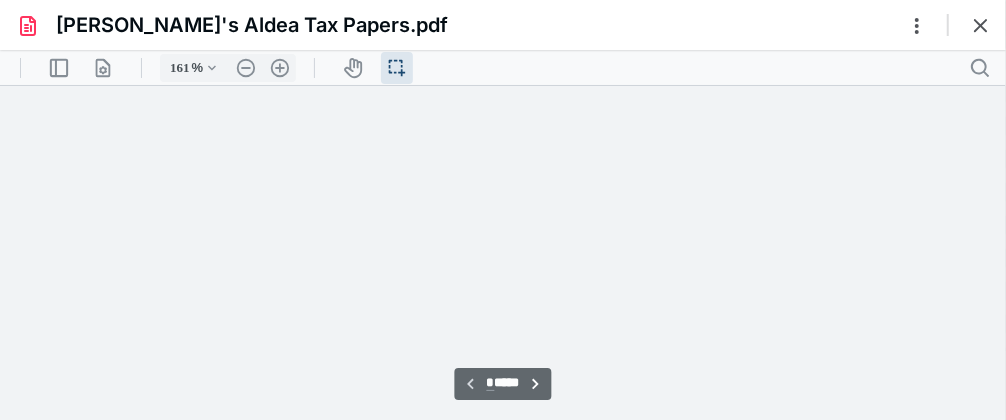 scroll, scrollTop: 41, scrollLeft: 0, axis: vertical 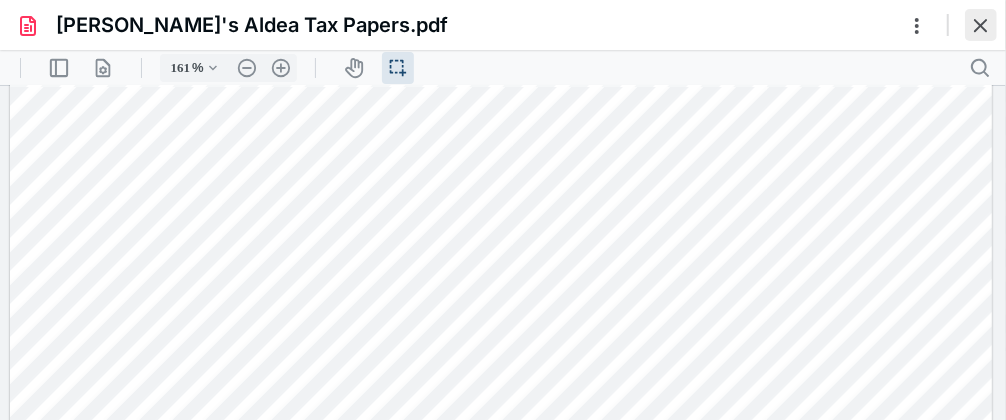 click at bounding box center (981, 25) 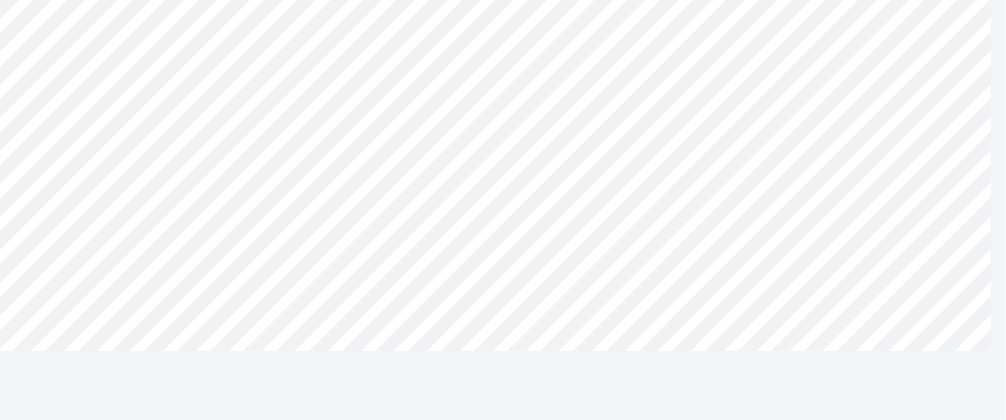 click at bounding box center [503, 231] 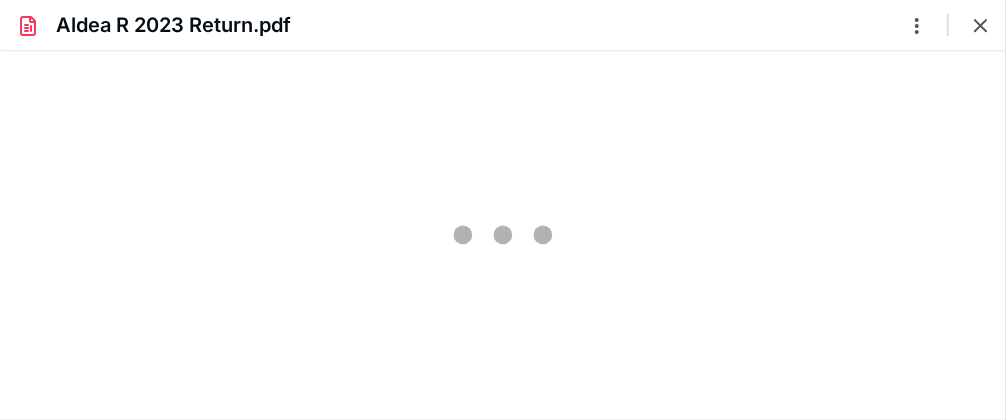 scroll, scrollTop: 0, scrollLeft: 0, axis: both 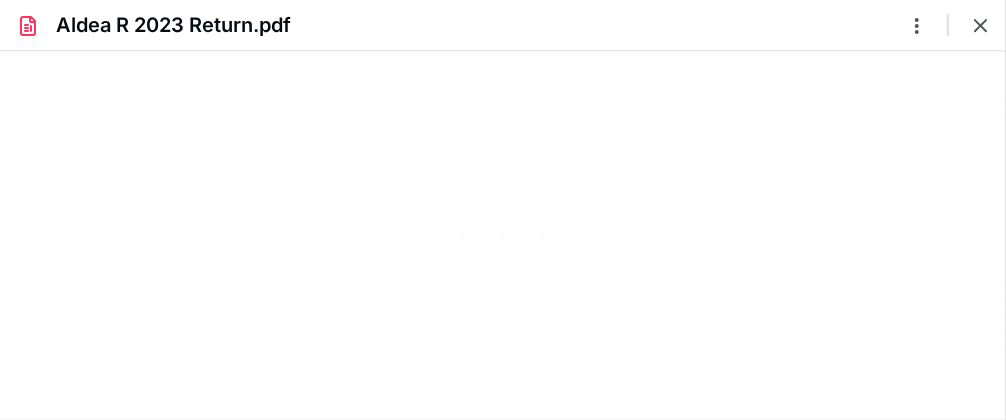 type on "161" 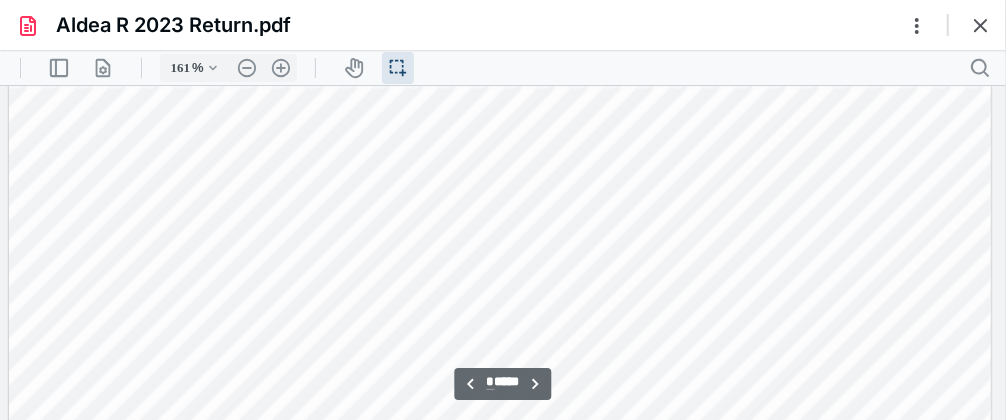 scroll, scrollTop: 4041, scrollLeft: 142, axis: both 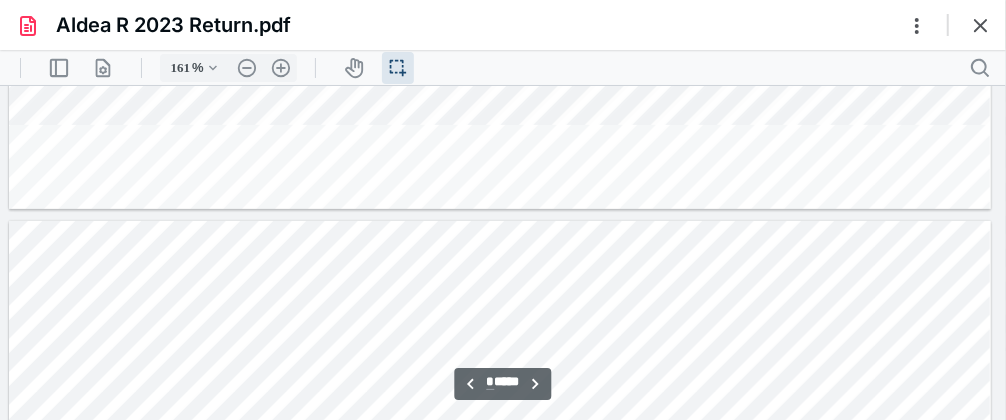 type on "*" 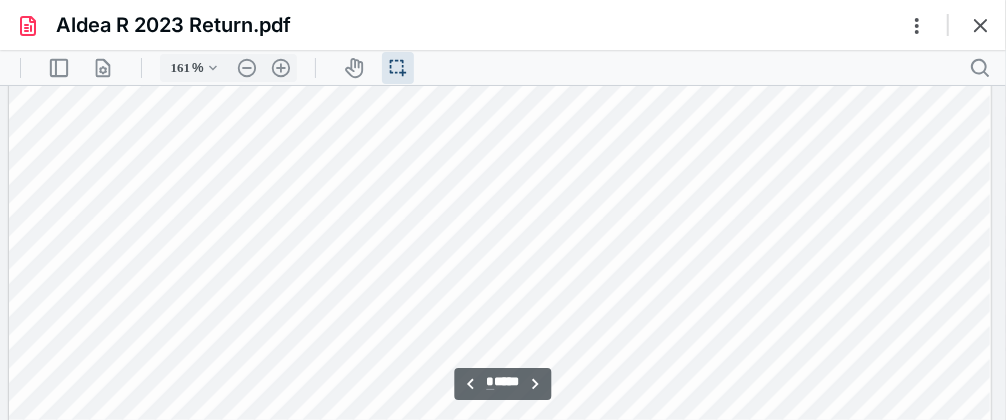scroll, scrollTop: 8634, scrollLeft: 142, axis: both 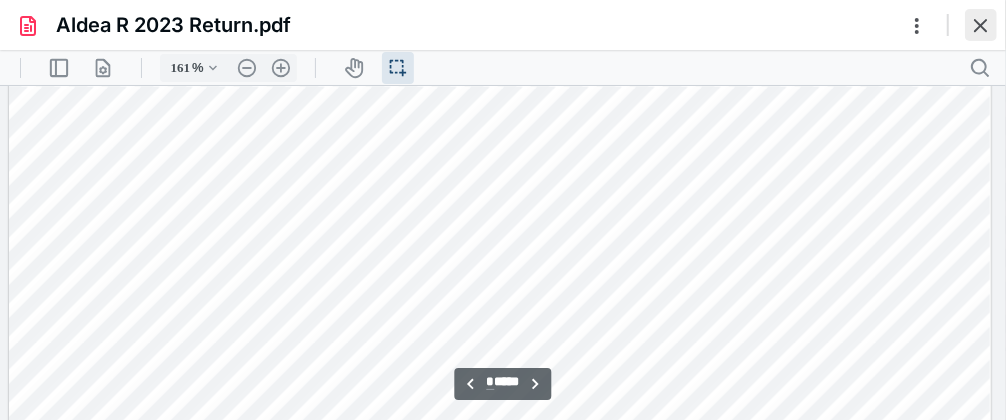 click at bounding box center (981, 25) 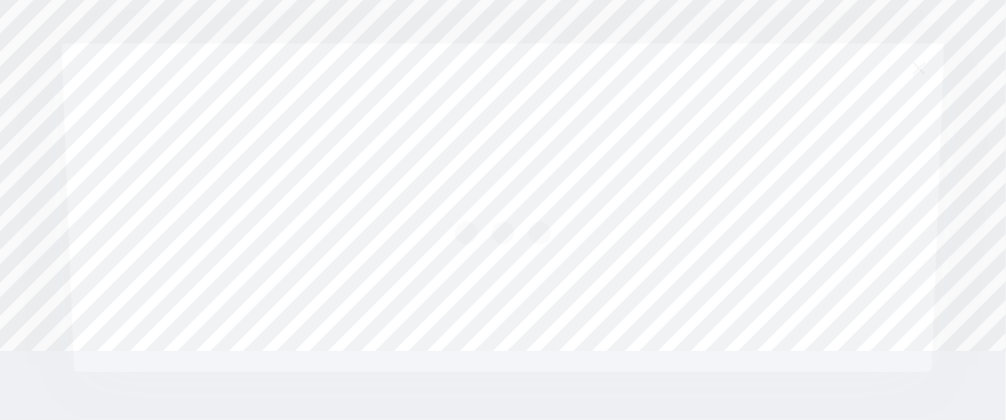 click at bounding box center [503, 231] 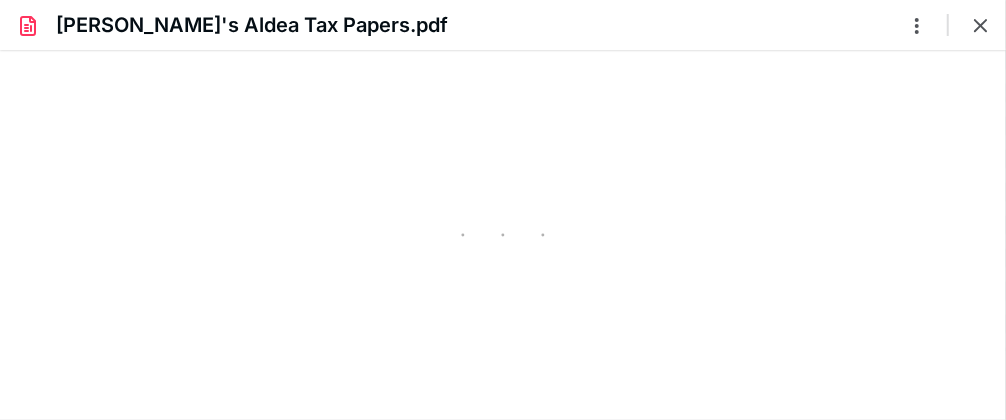 scroll, scrollTop: 0, scrollLeft: 0, axis: both 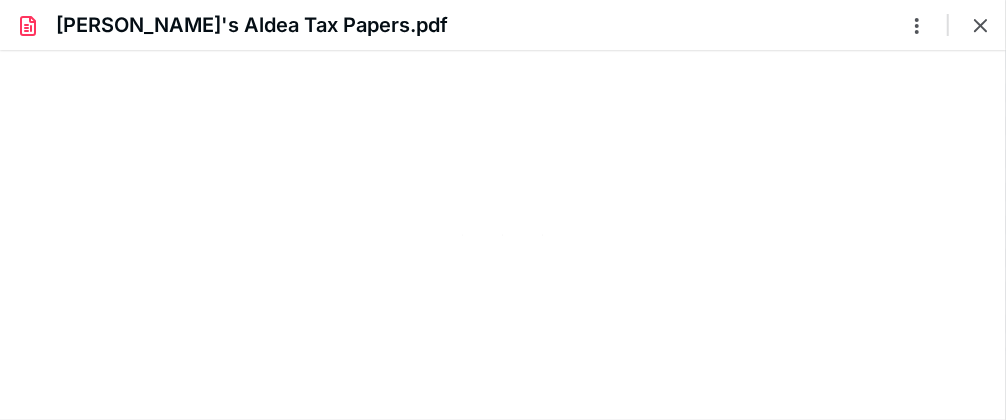 type on "161" 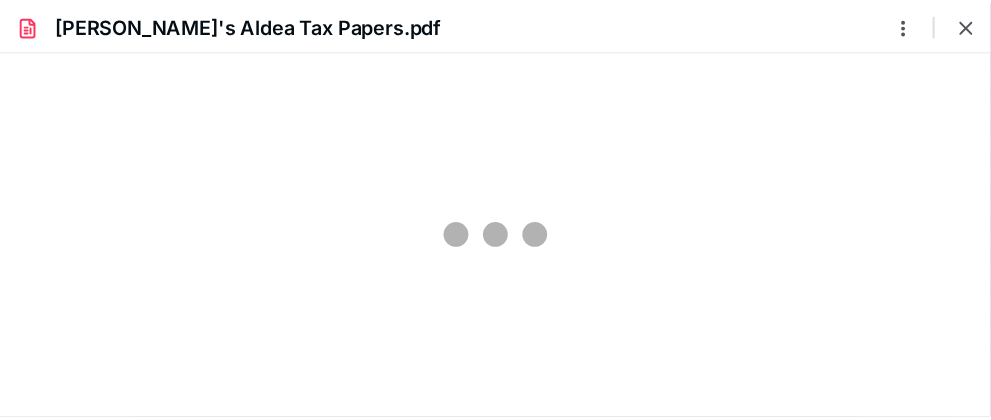 scroll, scrollTop: 41, scrollLeft: 0, axis: vertical 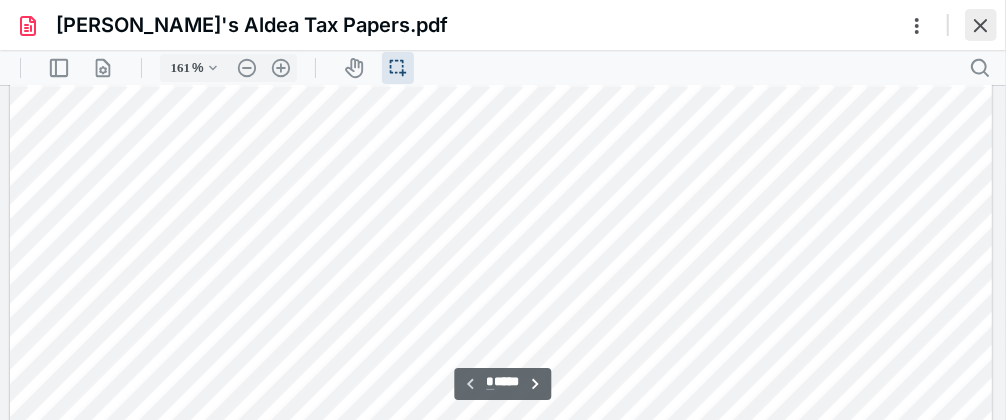 click at bounding box center (981, 25) 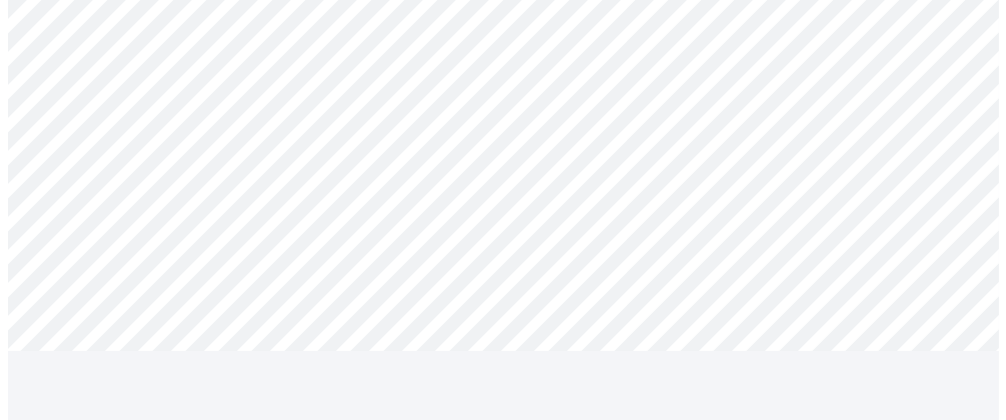 scroll, scrollTop: 615, scrollLeft: 0, axis: vertical 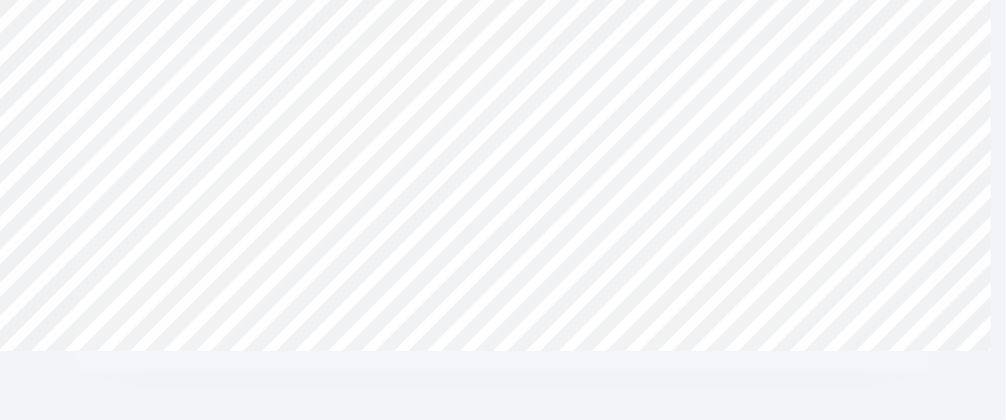 click at bounding box center (502, 231) 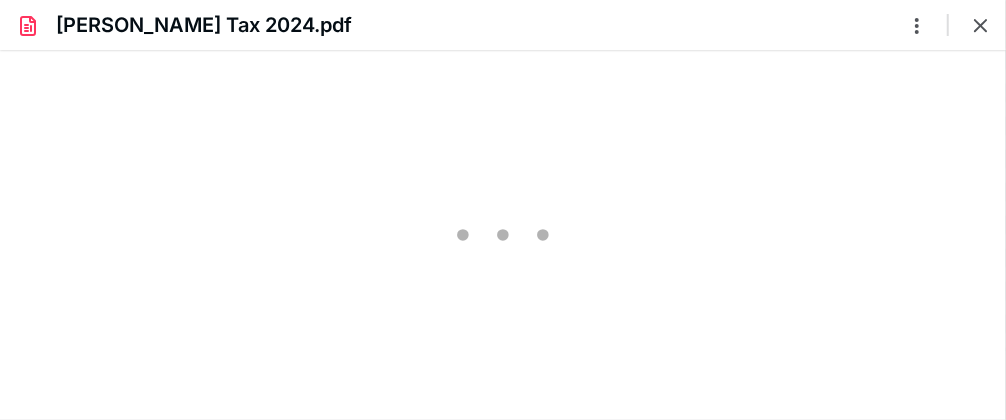scroll, scrollTop: 0, scrollLeft: 0, axis: both 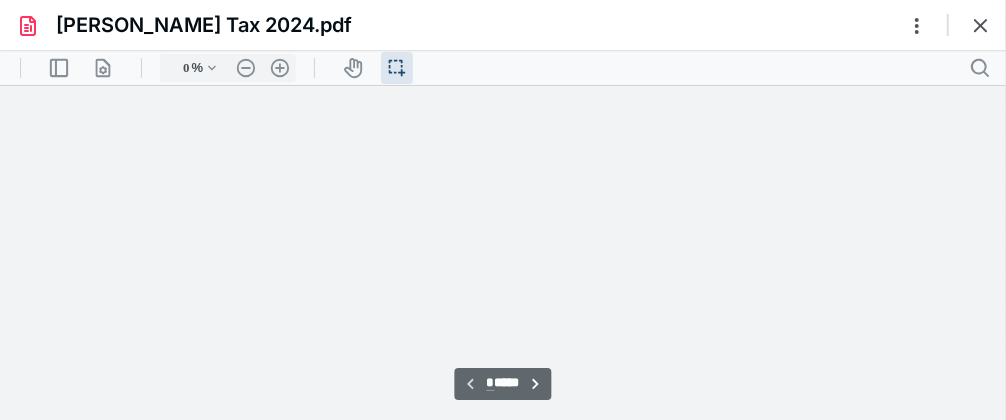 type on "125" 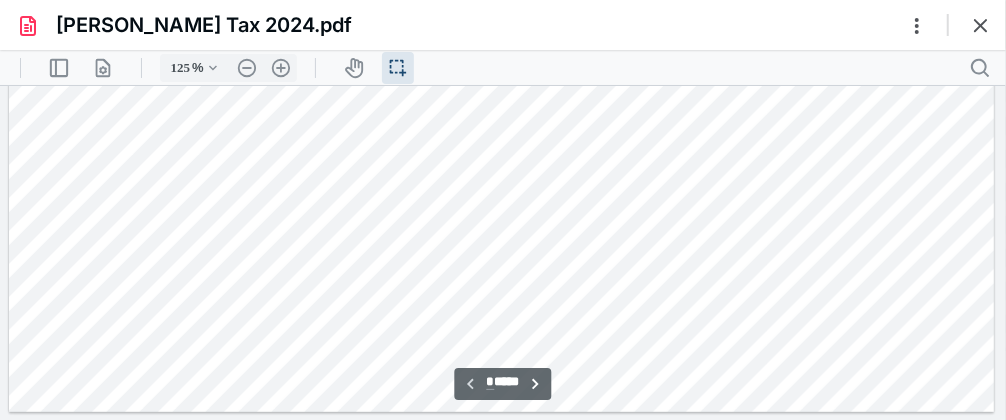 type on "*" 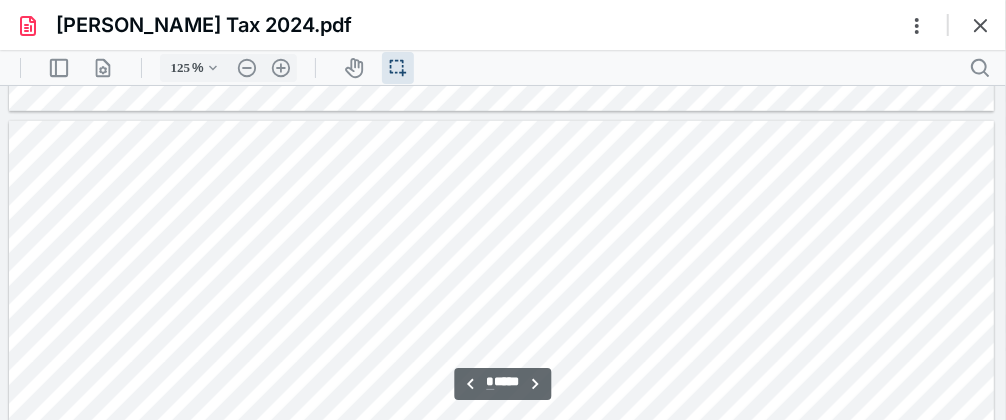 scroll, scrollTop: 740, scrollLeft: 0, axis: vertical 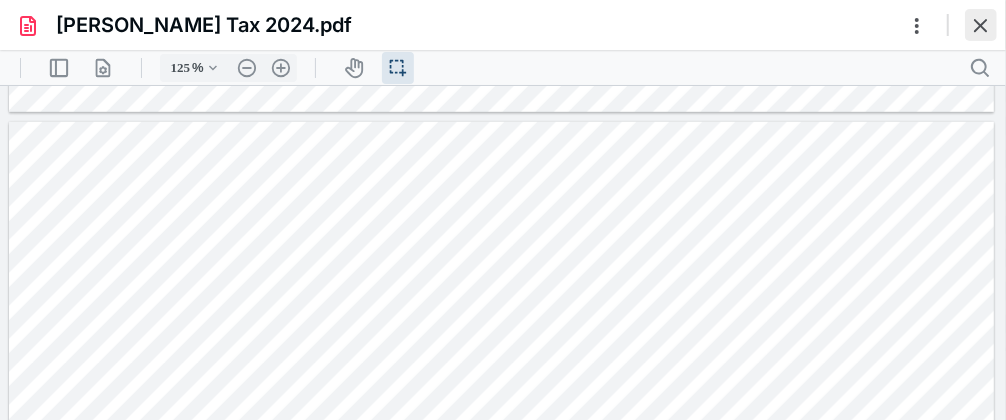 click at bounding box center [981, 25] 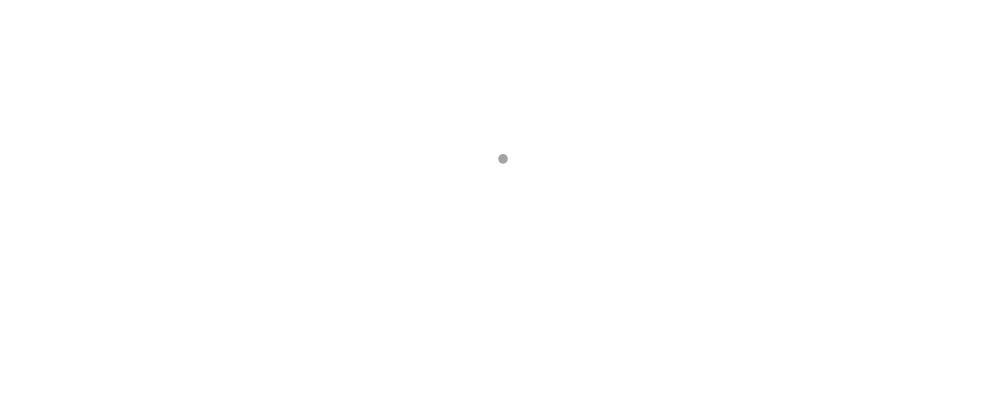 scroll, scrollTop: 0, scrollLeft: 0, axis: both 